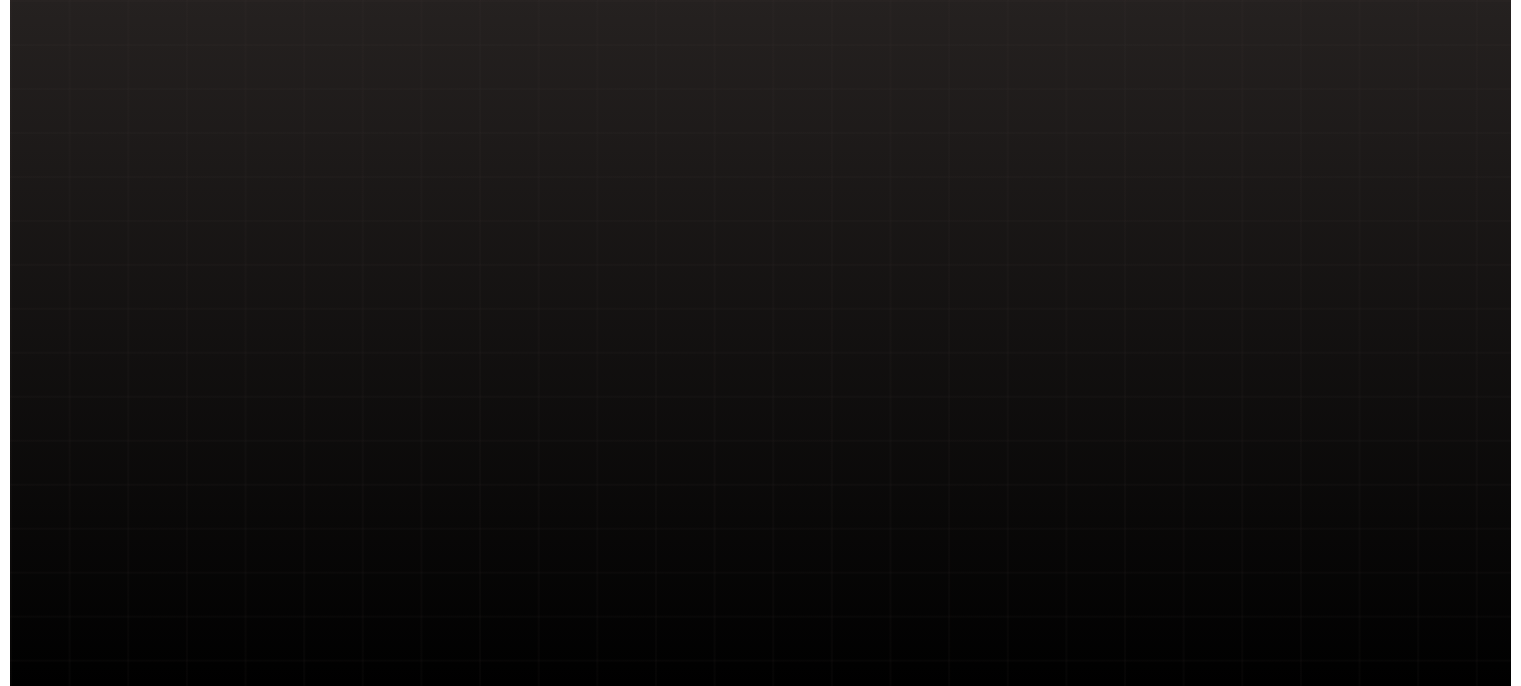 scroll, scrollTop: 0, scrollLeft: 0, axis: both 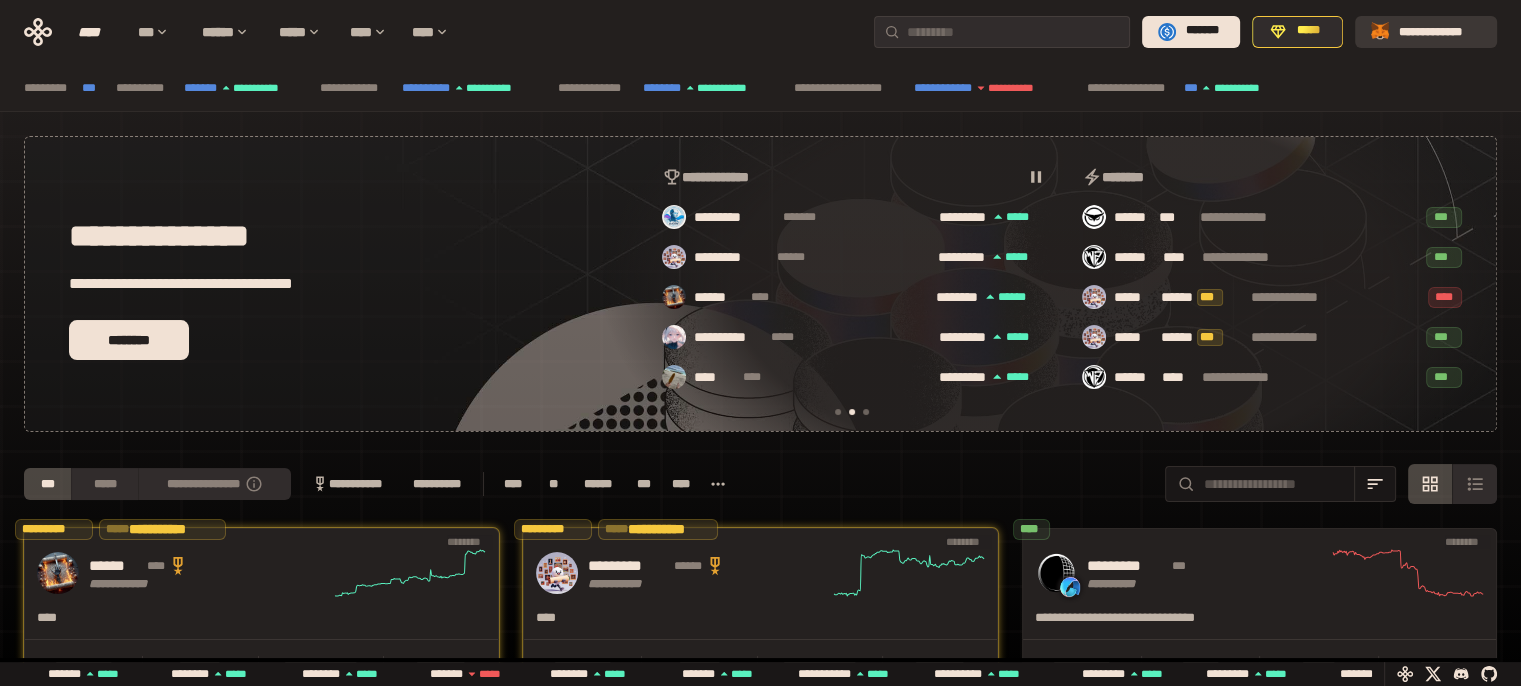 click on "**********" at bounding box center [1440, 31] 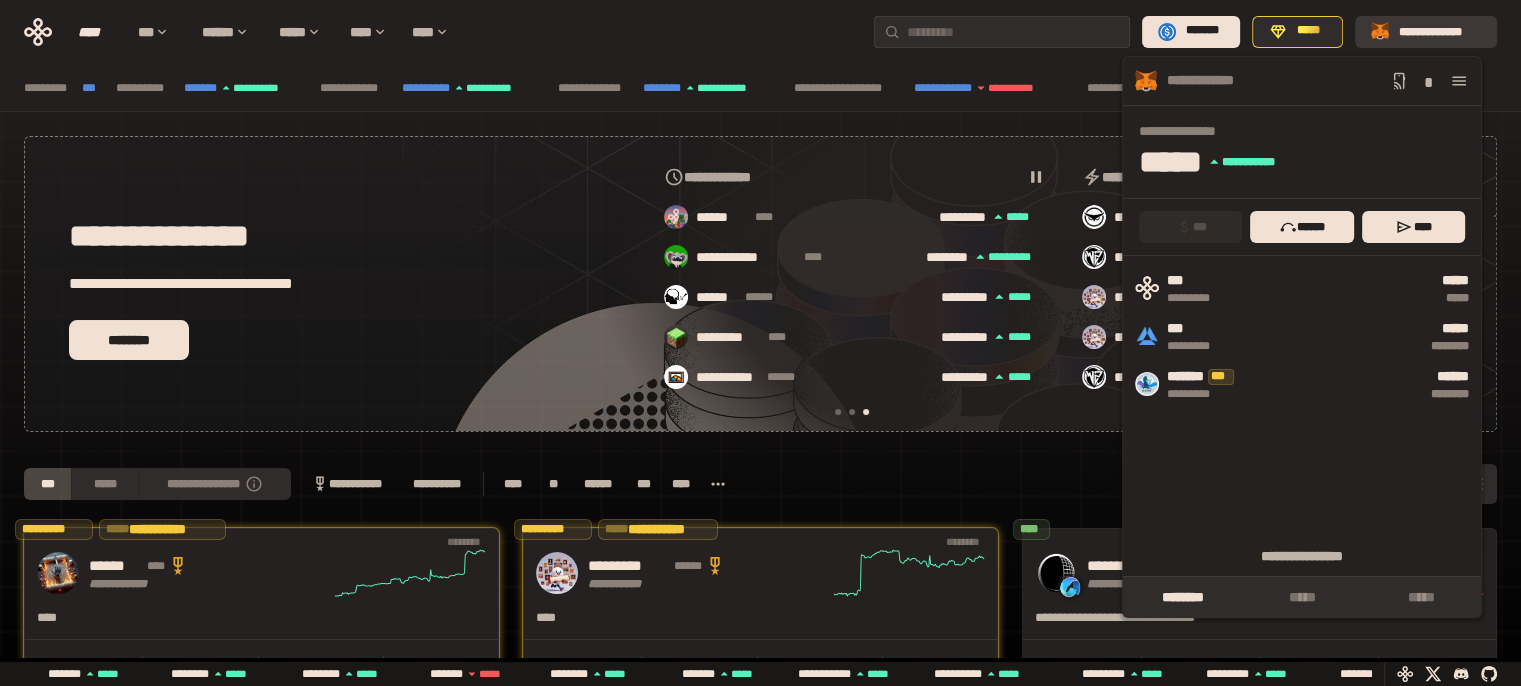scroll, scrollTop: 0, scrollLeft: 856, axis: horizontal 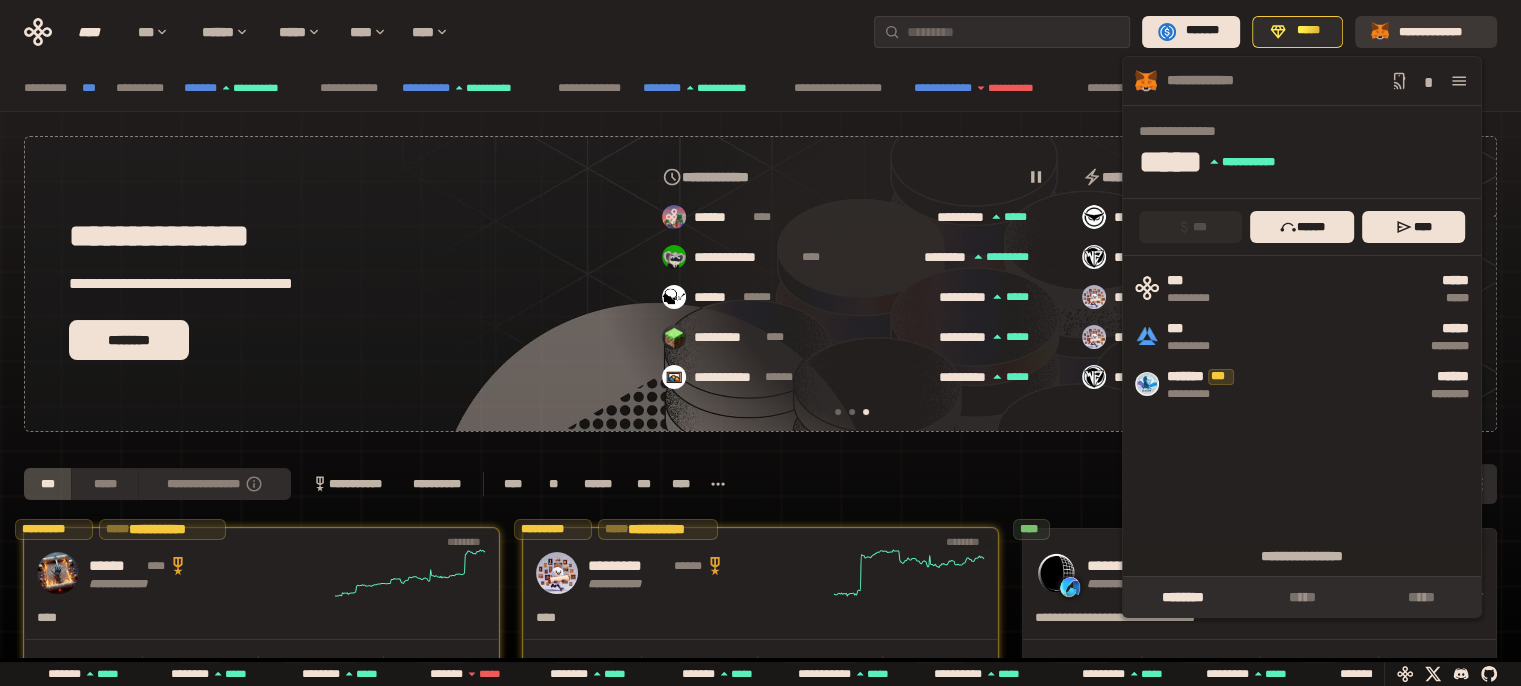 click on "**********" at bounding box center [1440, 31] 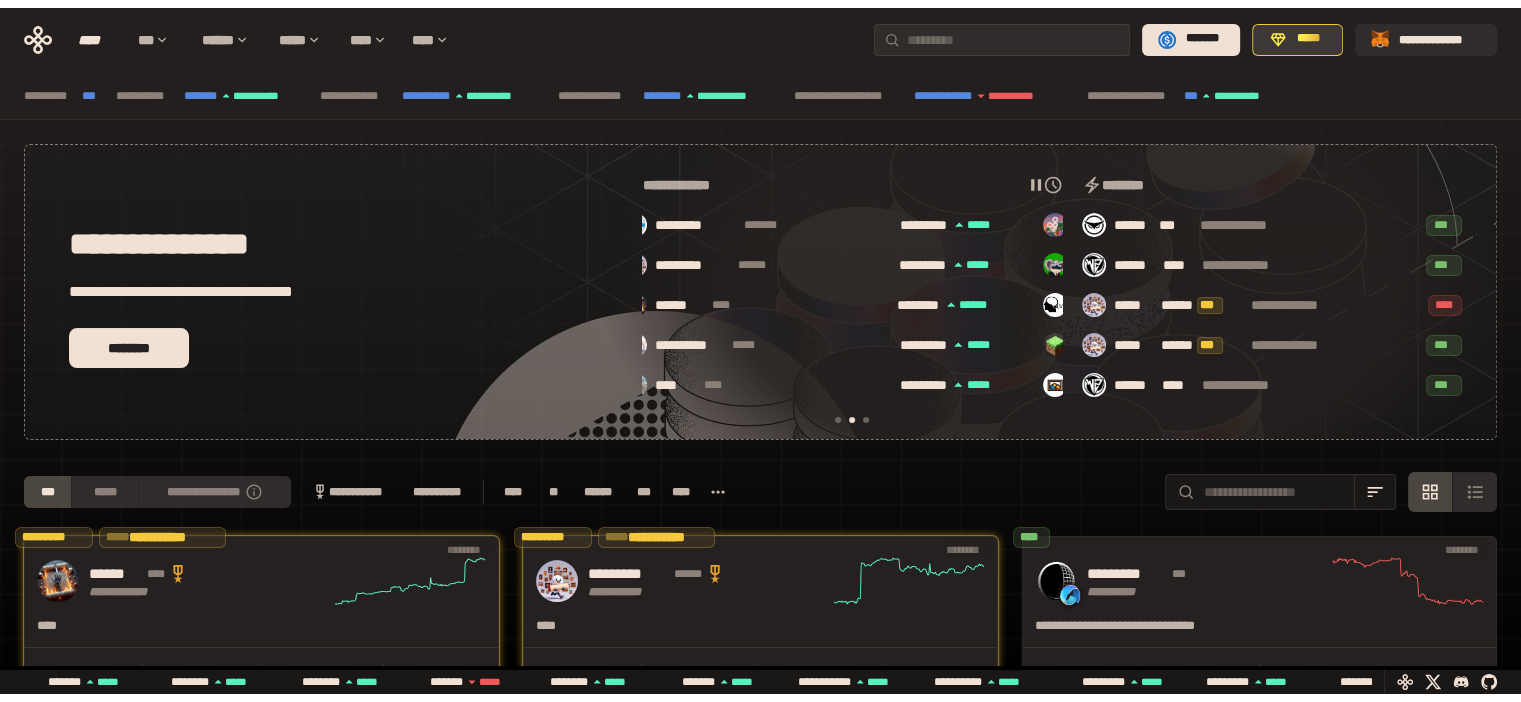 scroll, scrollTop: 0, scrollLeft: 436, axis: horizontal 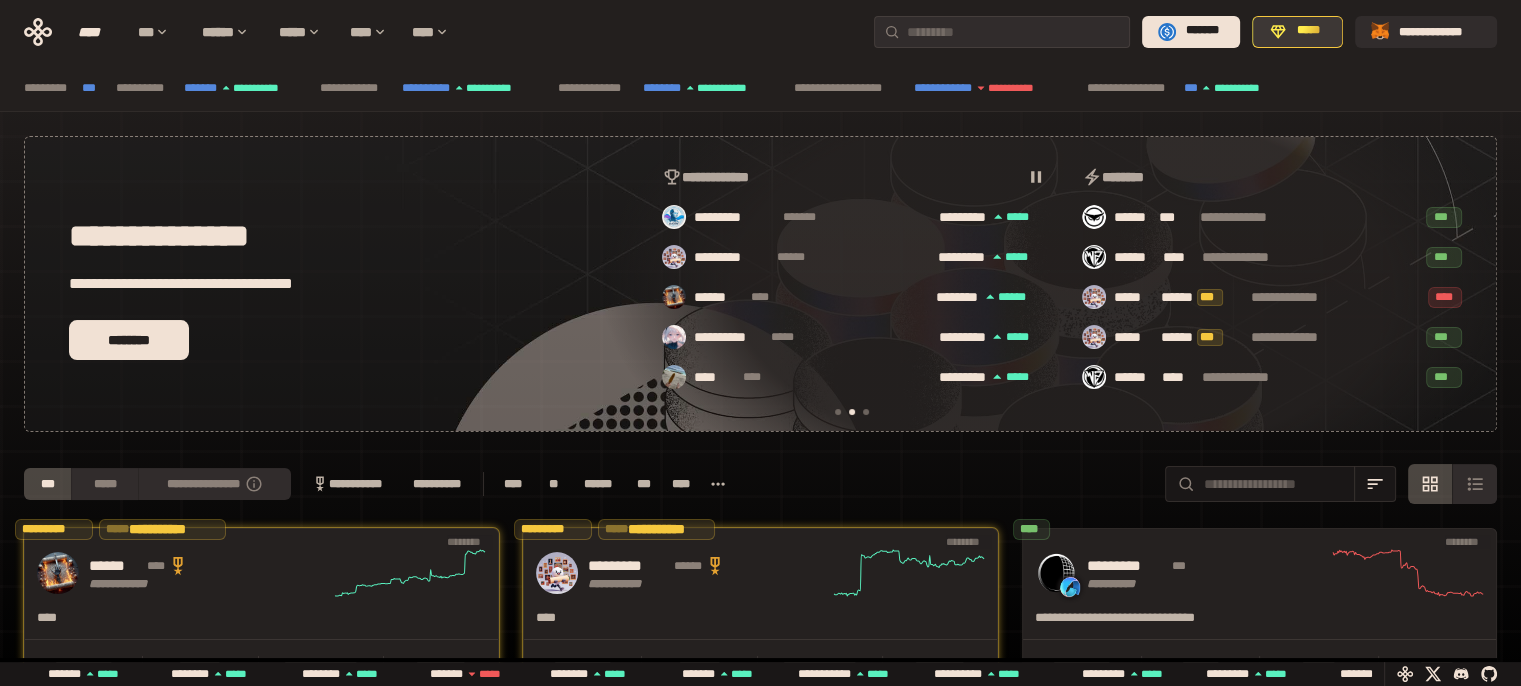 click on "*****" at bounding box center [1297, 32] 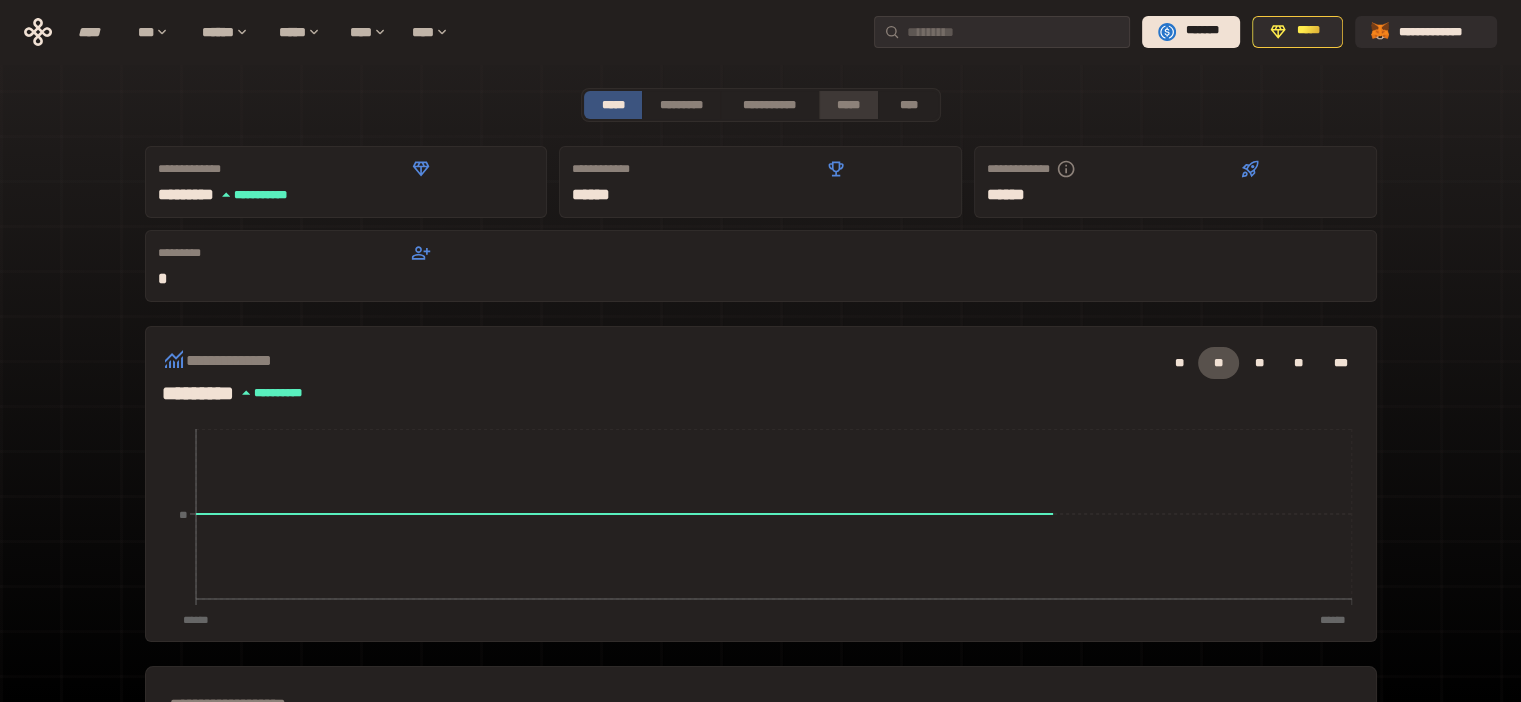 click on "*****" at bounding box center (849, 105) 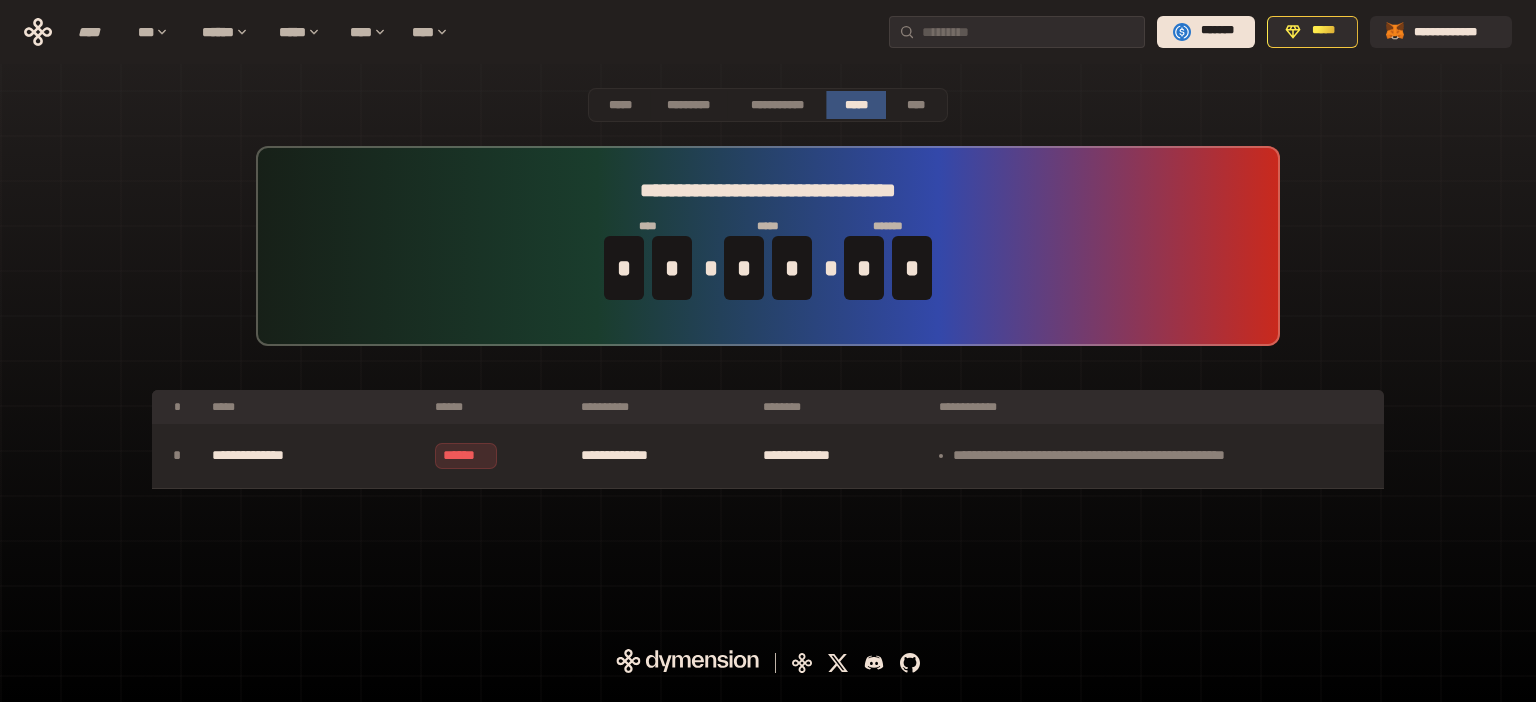 click on "**********" at bounding box center (662, 456) 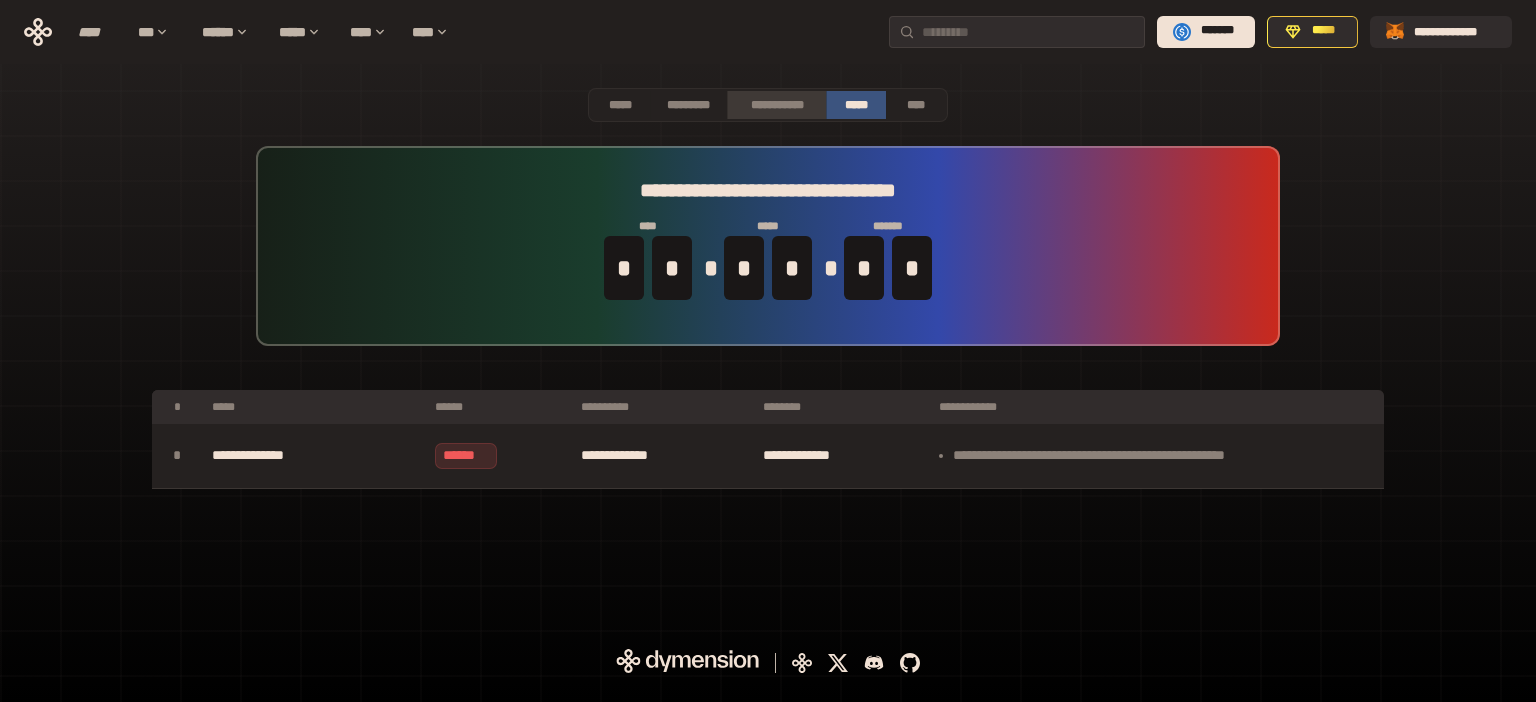 click on "**********" at bounding box center [776, 105] 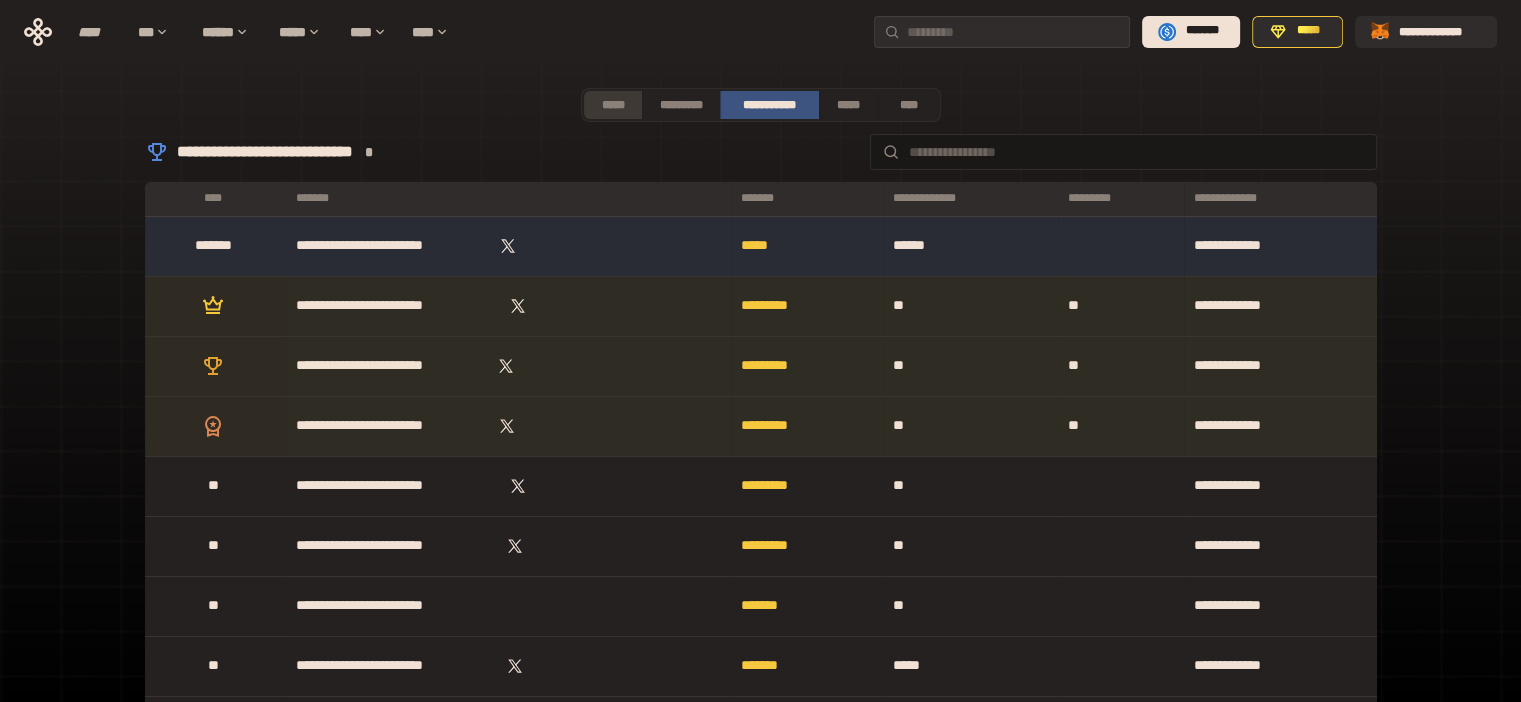 click on "*****" at bounding box center (613, 105) 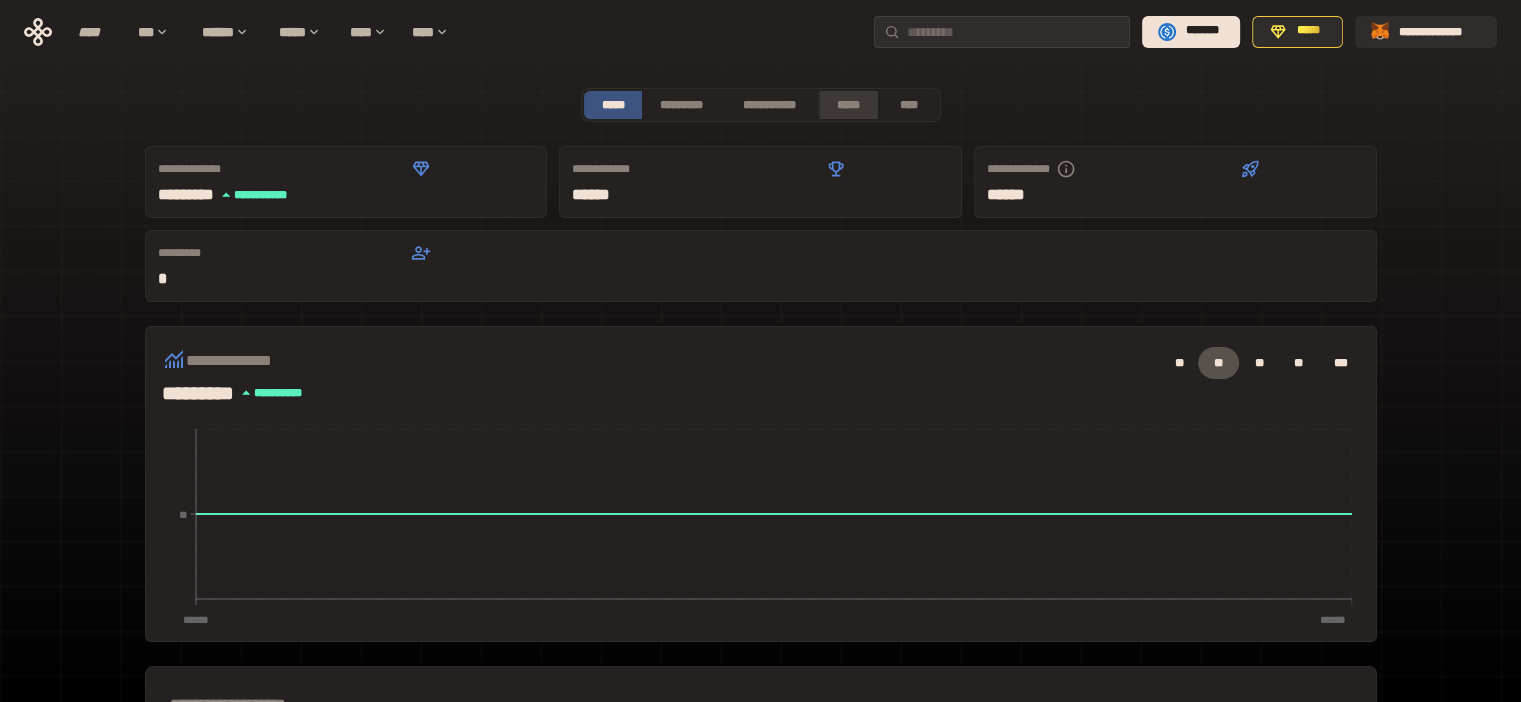 click on "*****" at bounding box center (849, 105) 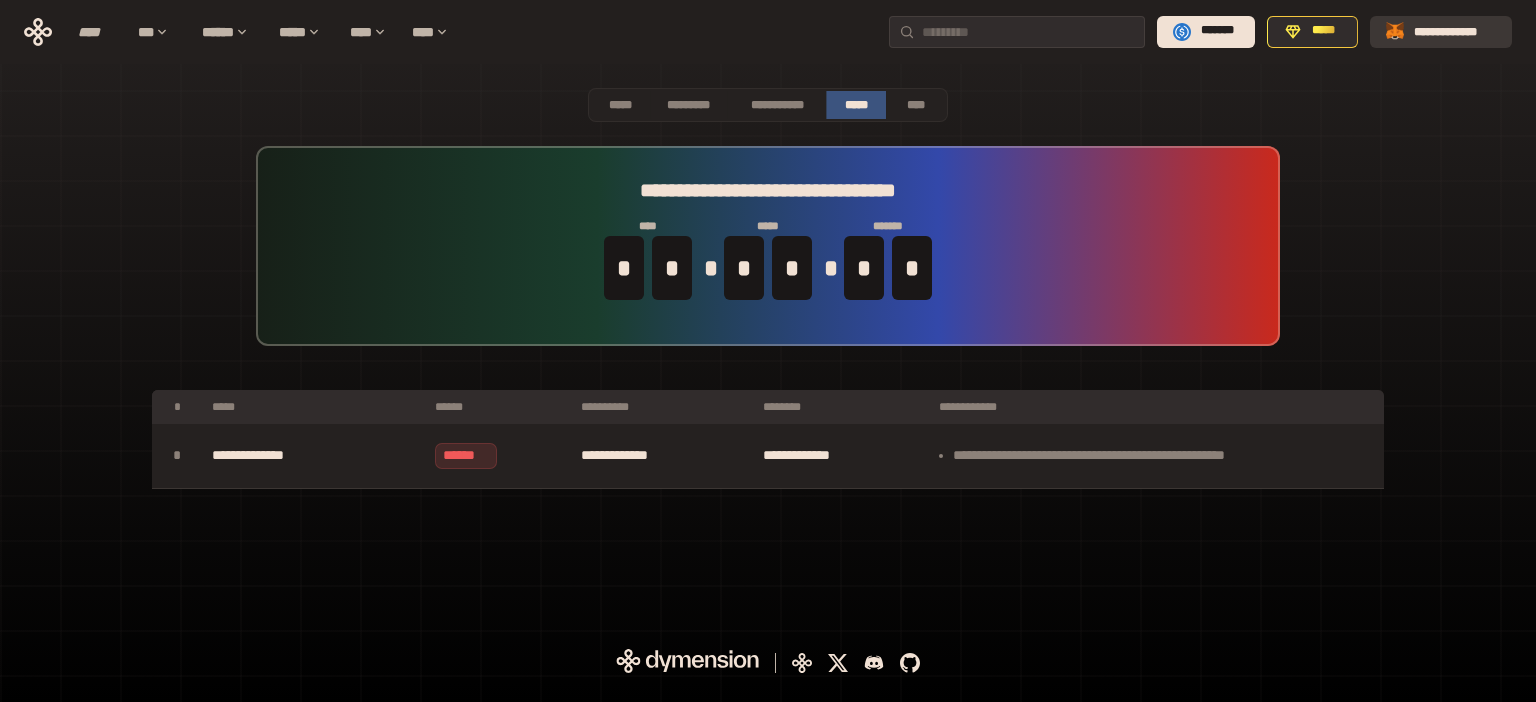 click on "**********" at bounding box center [1455, 31] 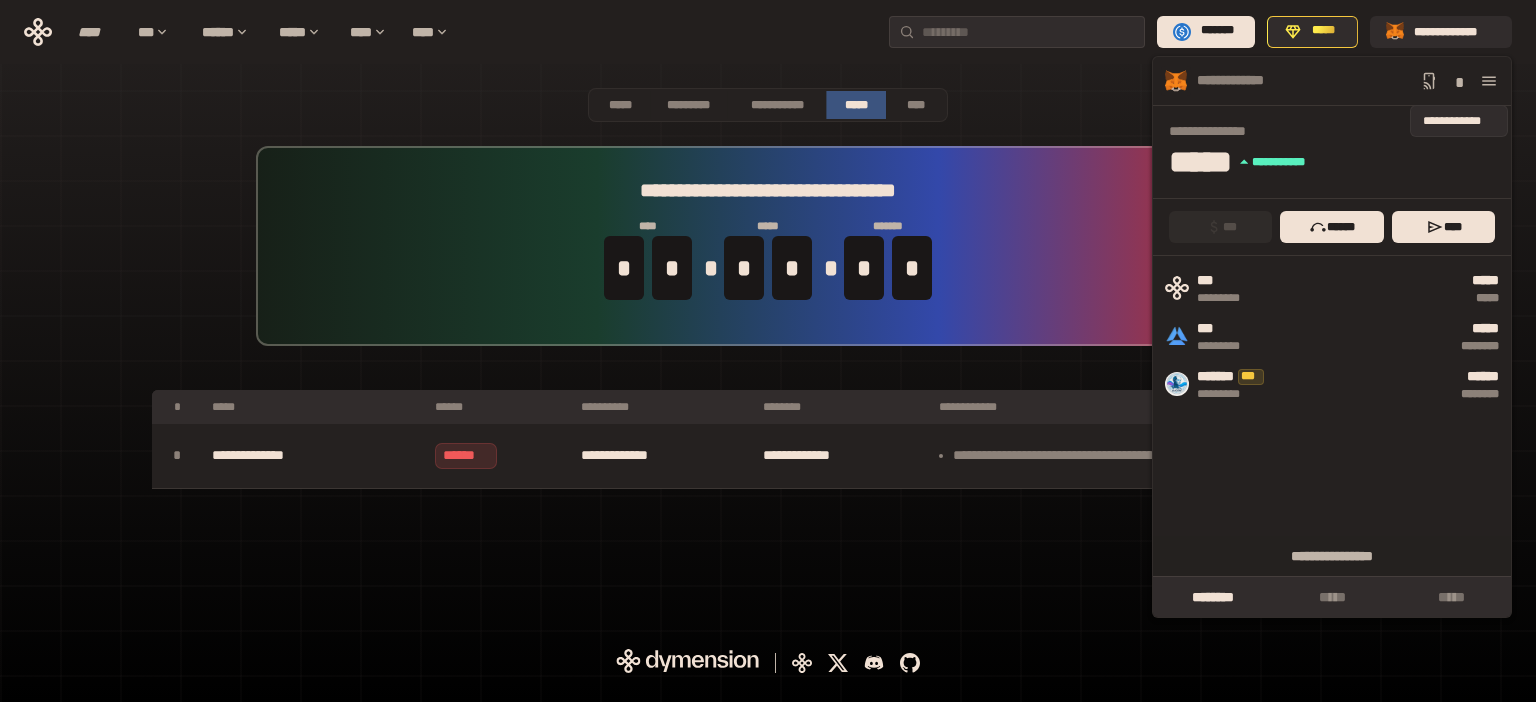 click on "*" at bounding box center [1459, 81] 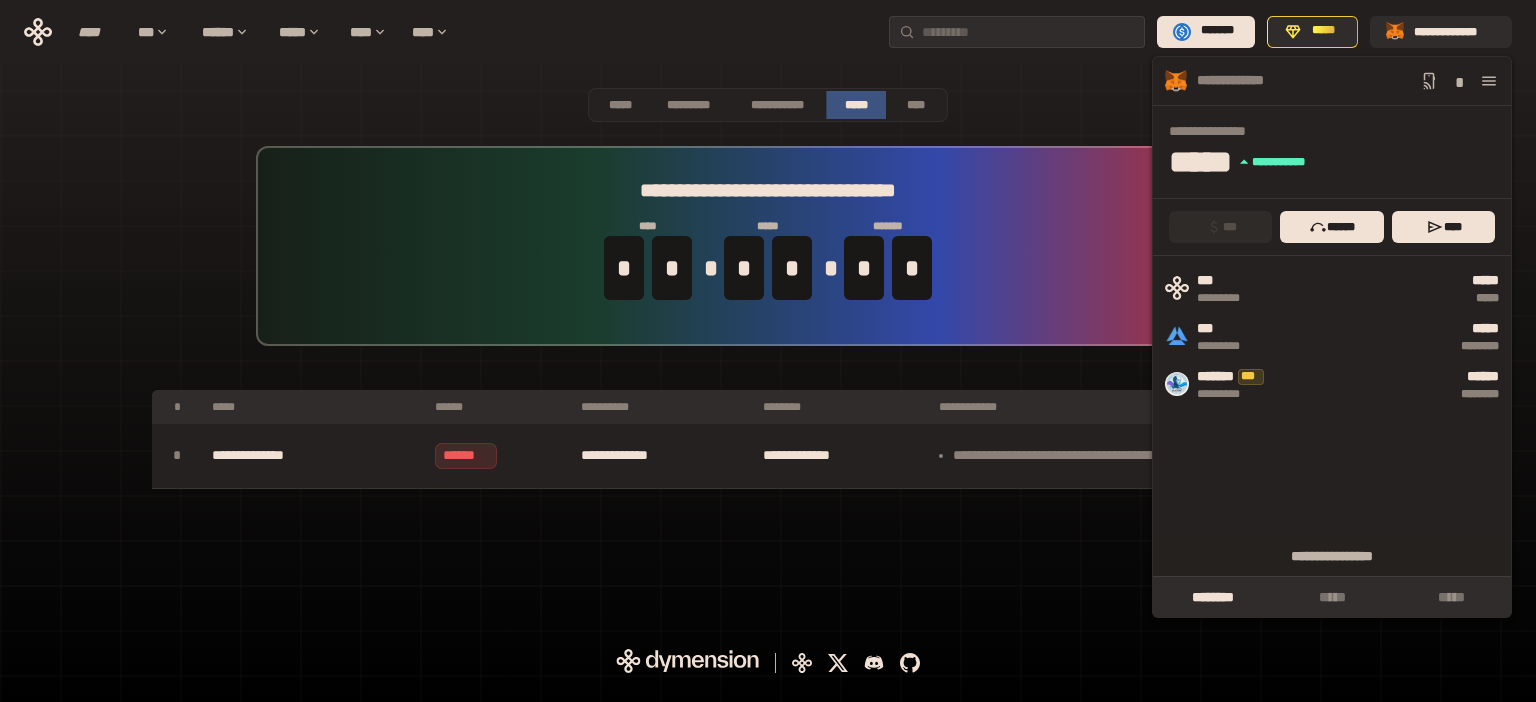 click 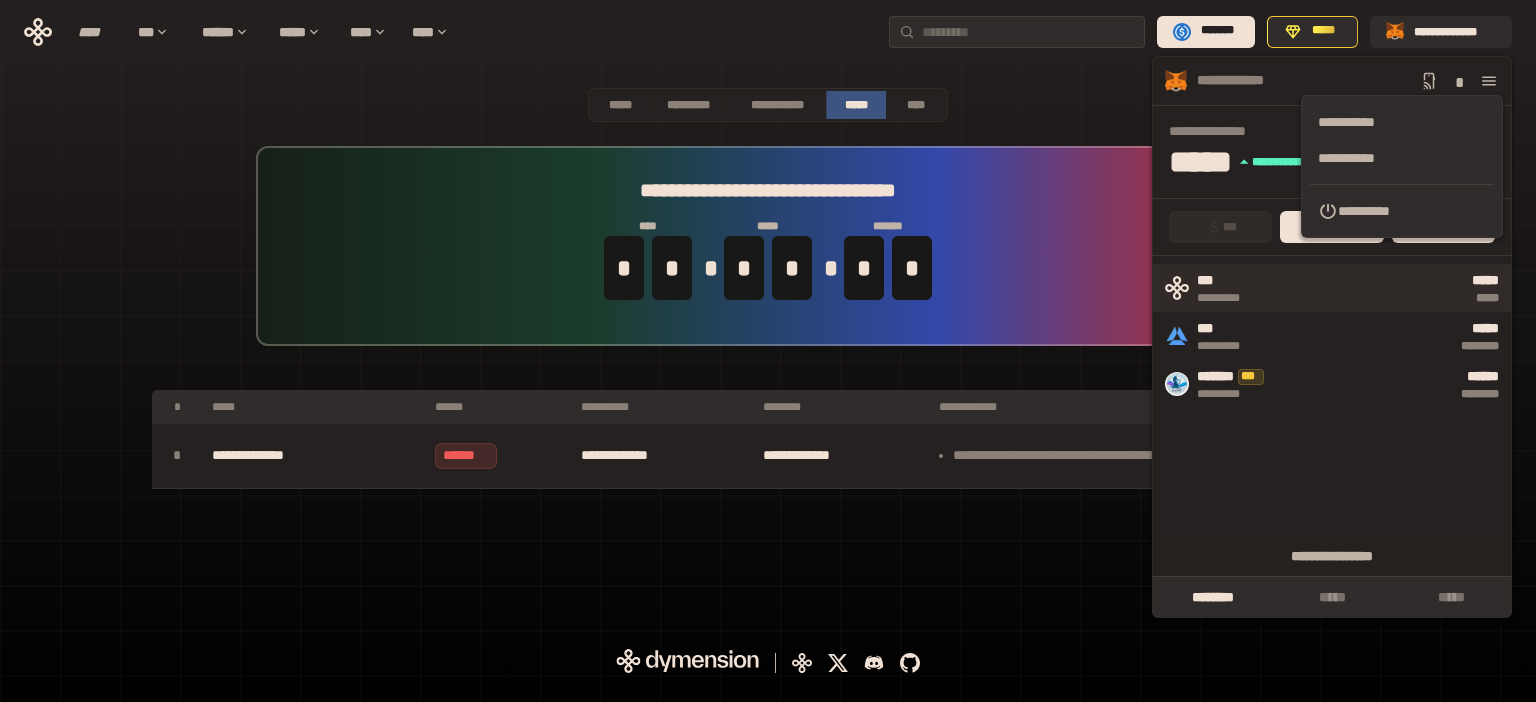 click on "***" at bounding box center [1229, 281] 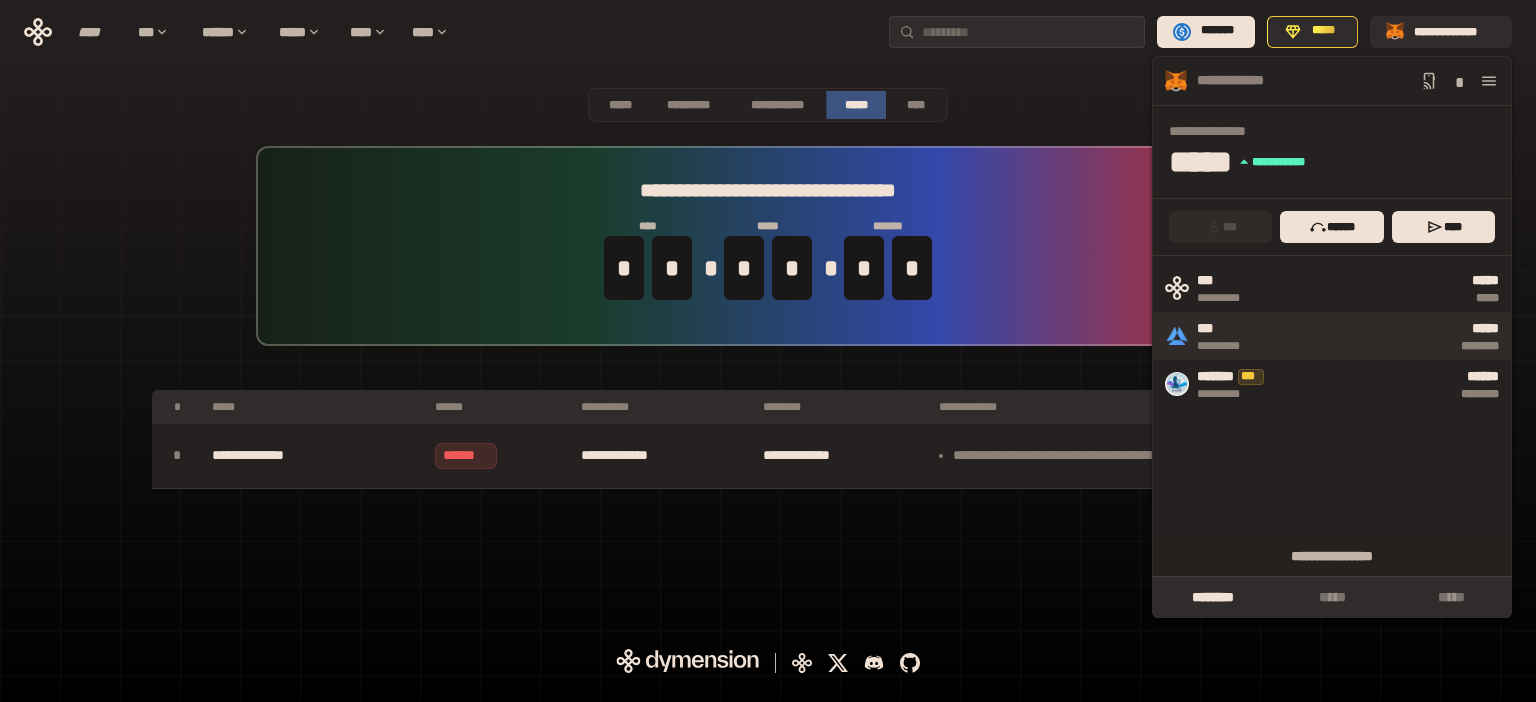 click on "***" at bounding box center [1229, 329] 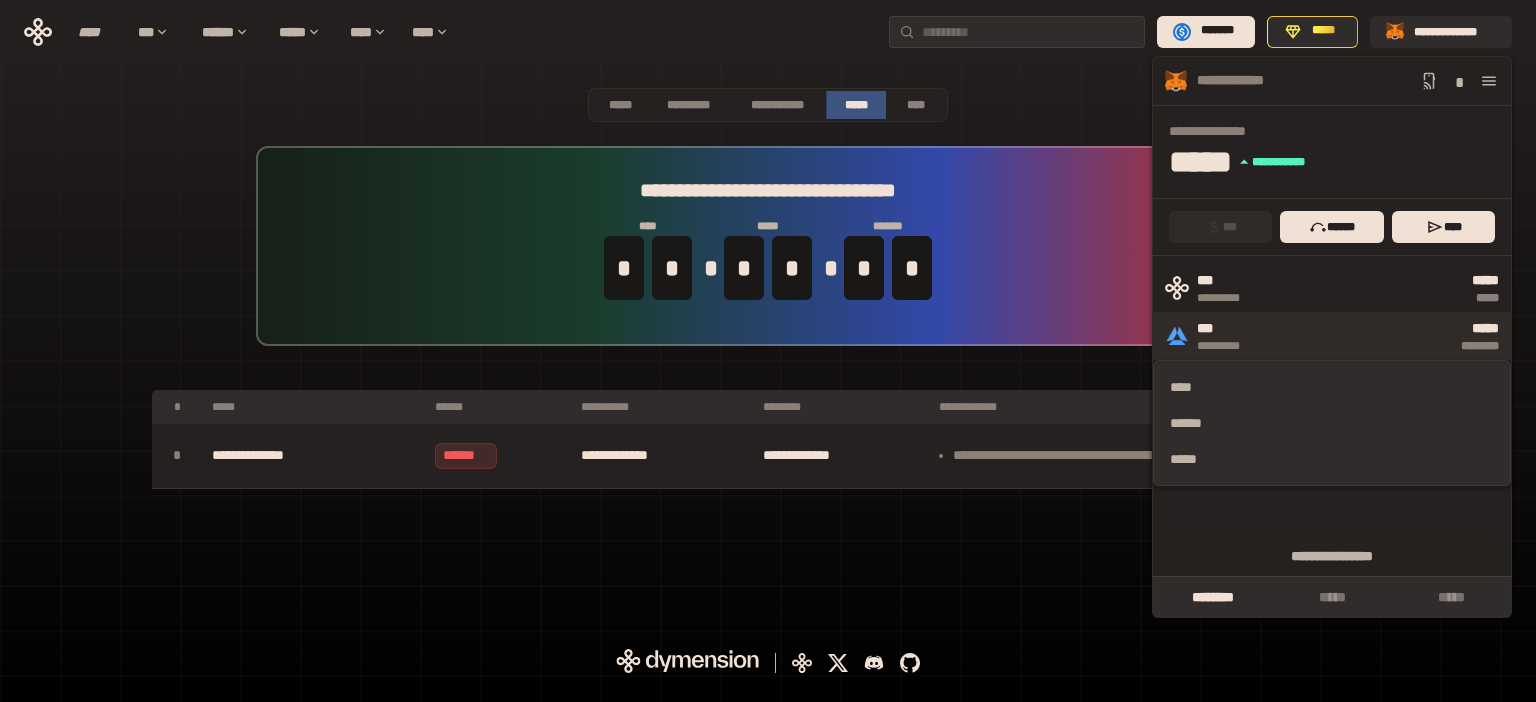 click on "***" at bounding box center [1229, 329] 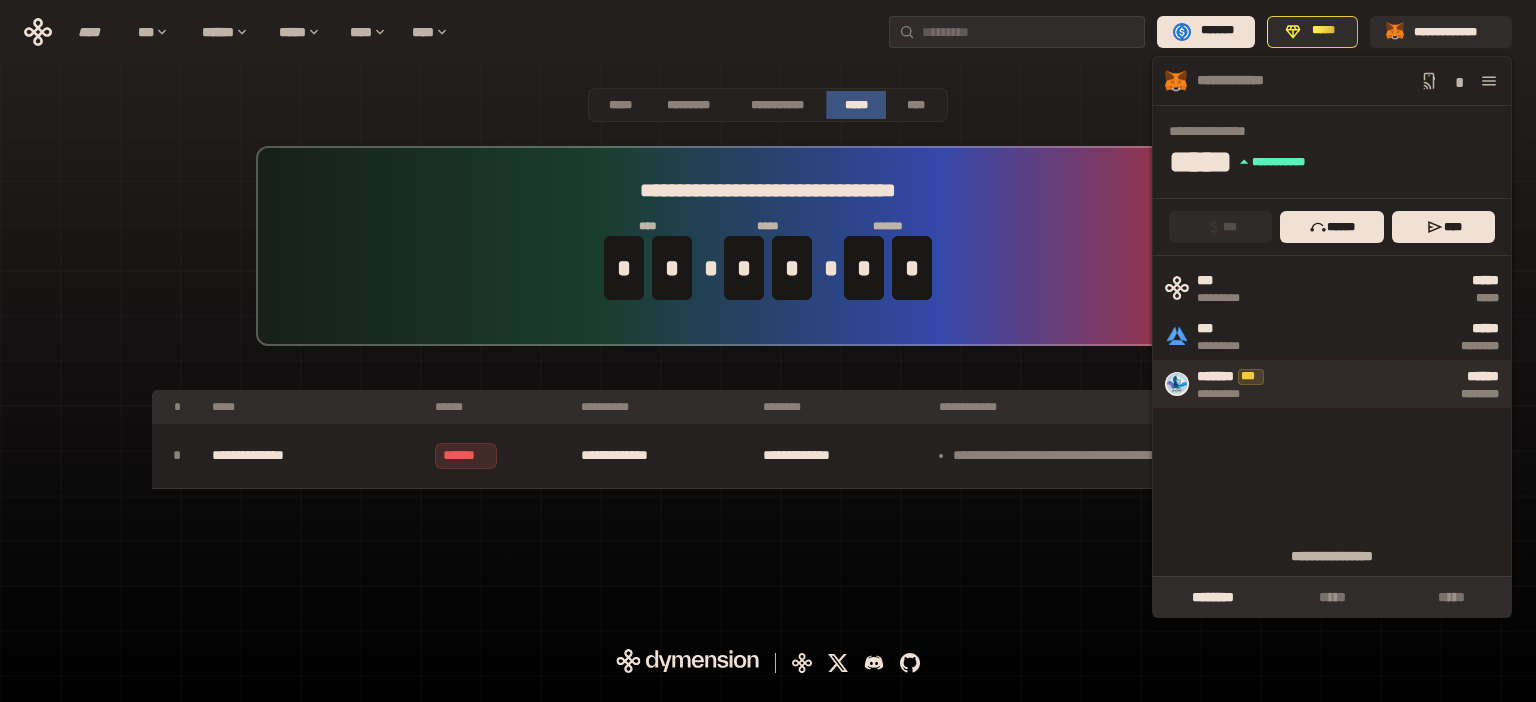 click on "*******   ***" at bounding box center [1243, 377] 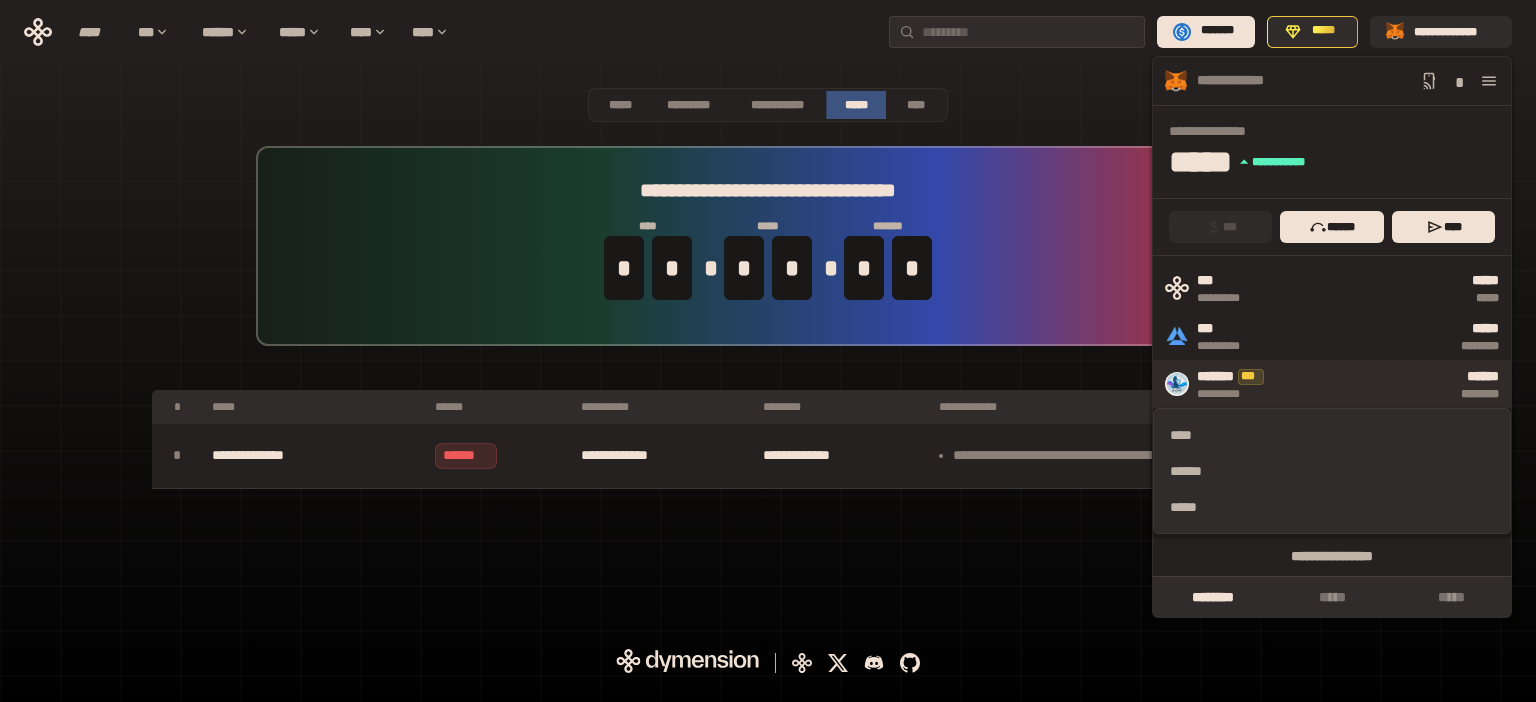 click on "*******   ***" at bounding box center [1243, 377] 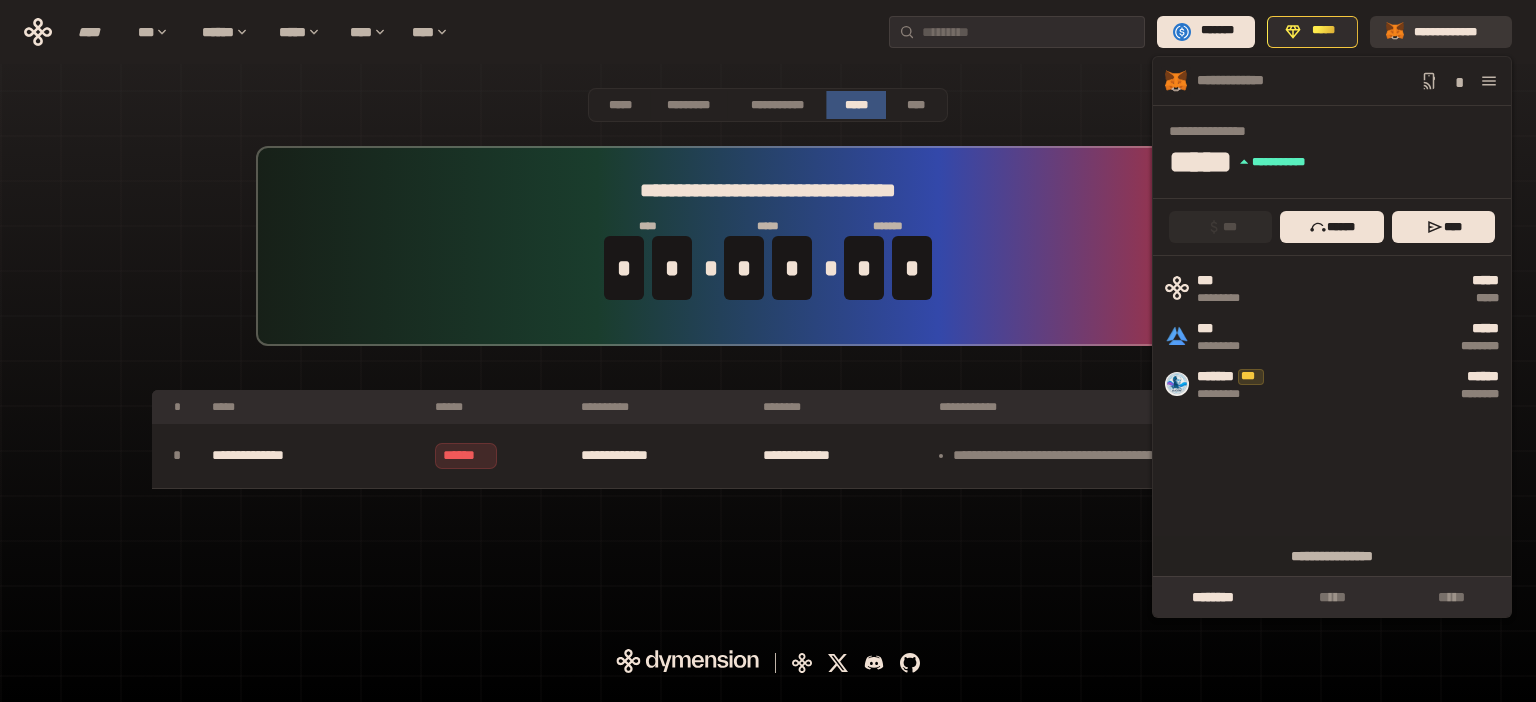 click on "**********" at bounding box center [1455, 31] 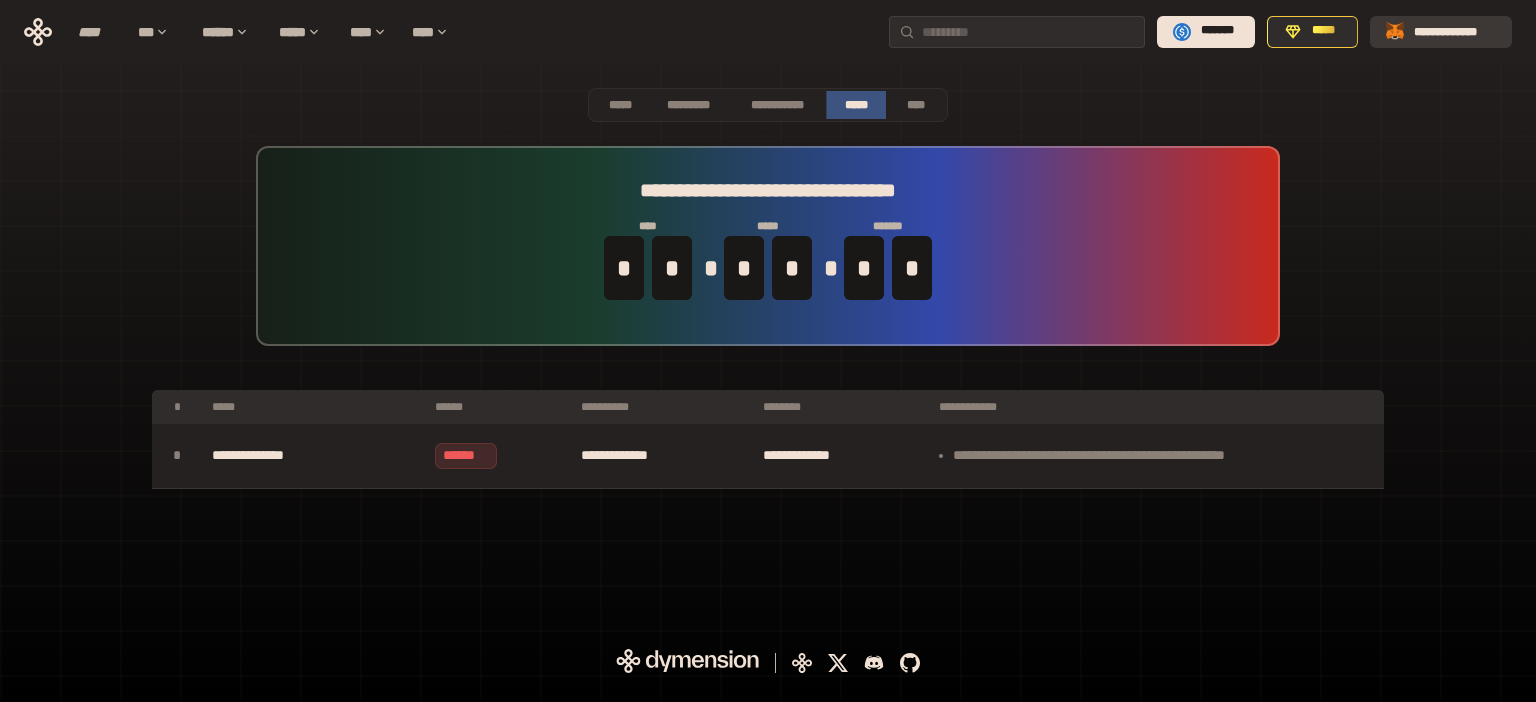 click on "**********" at bounding box center [1455, 31] 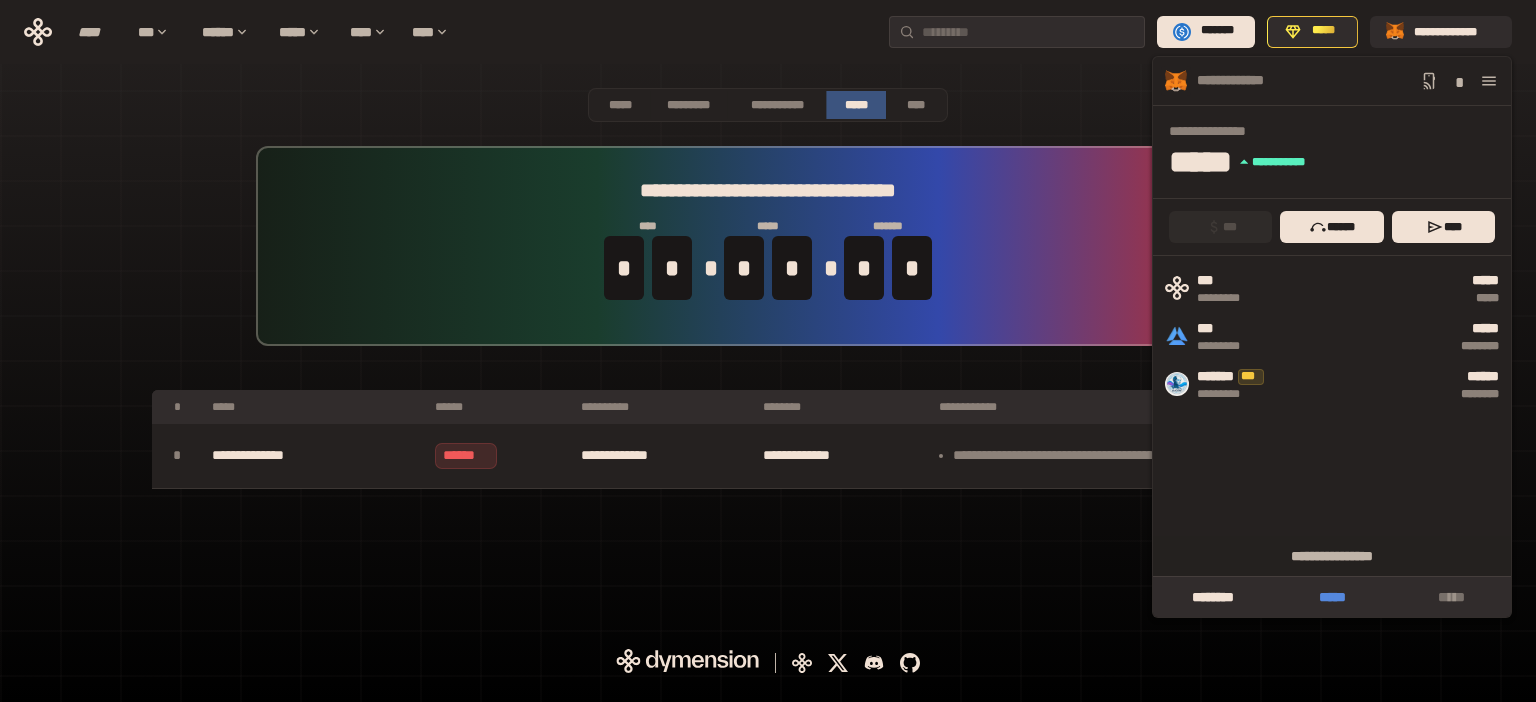 click on "*****" at bounding box center [1331, 597] 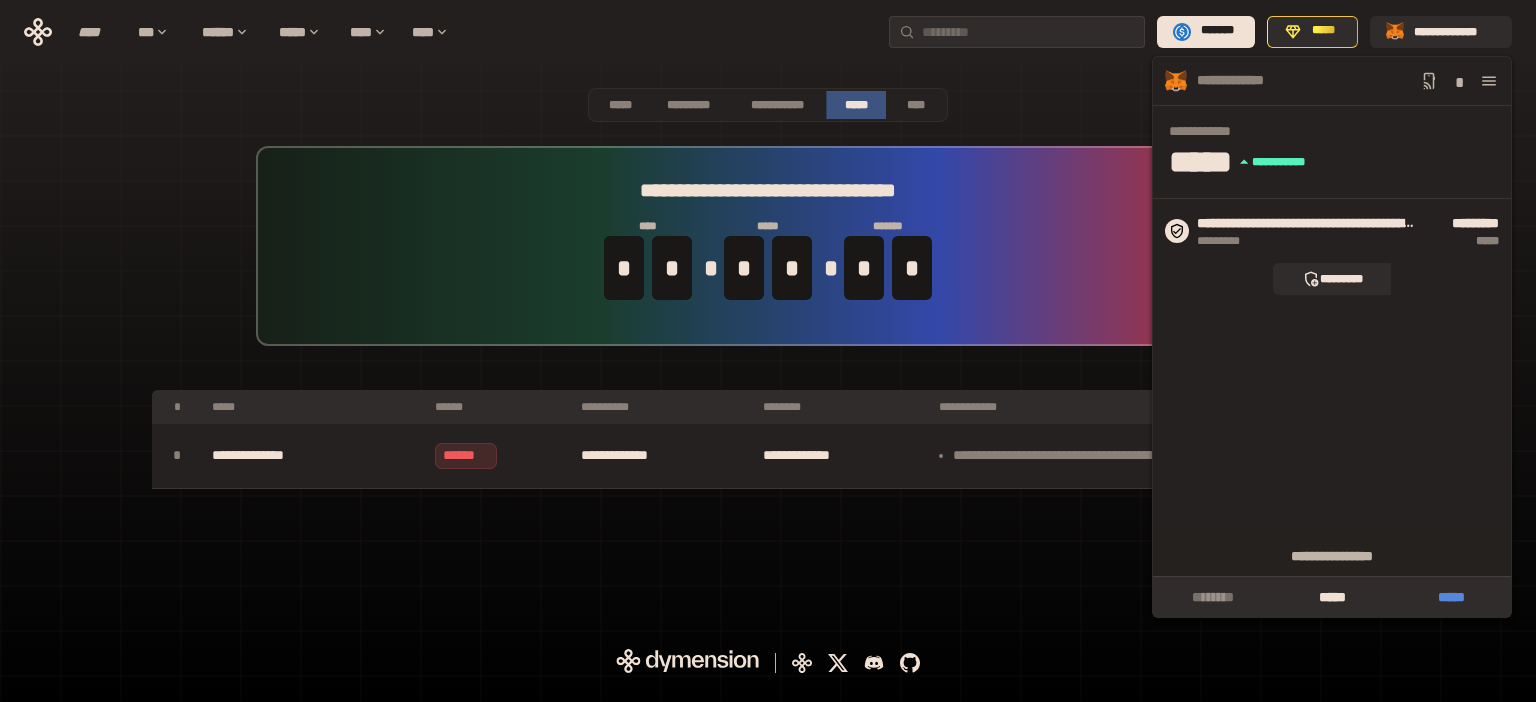 click on "*****" at bounding box center (1451, 597) 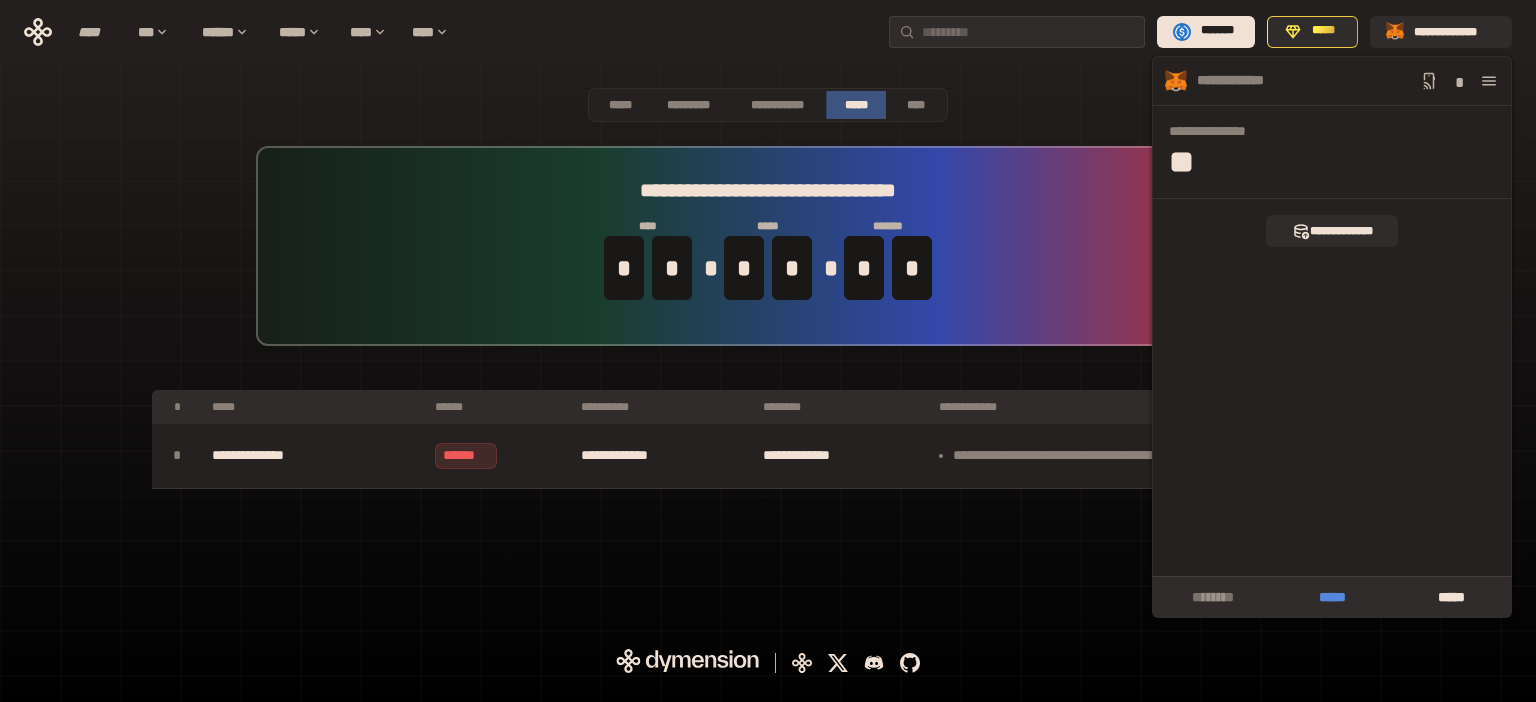 click on "*****" at bounding box center [1331, 597] 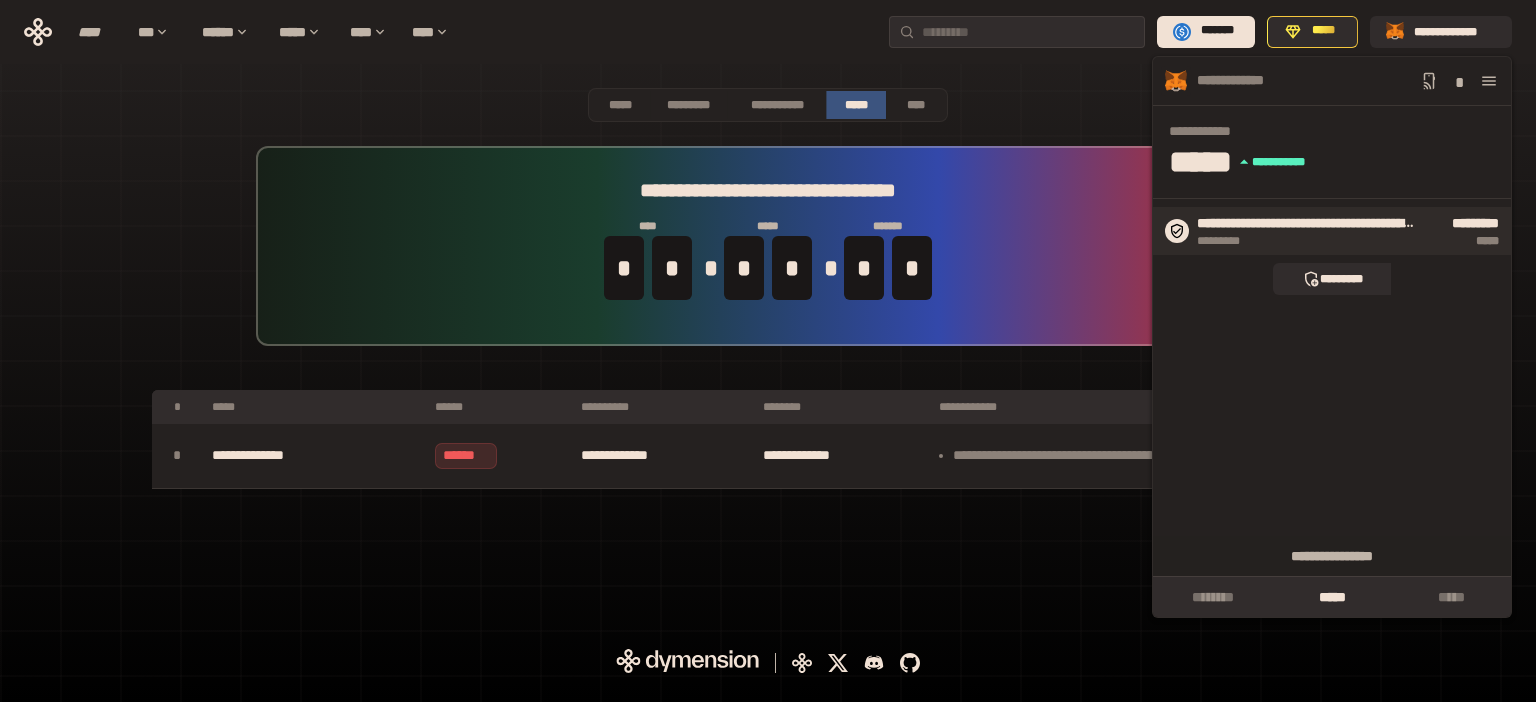click on "**********" at bounding box center [1306, 224] 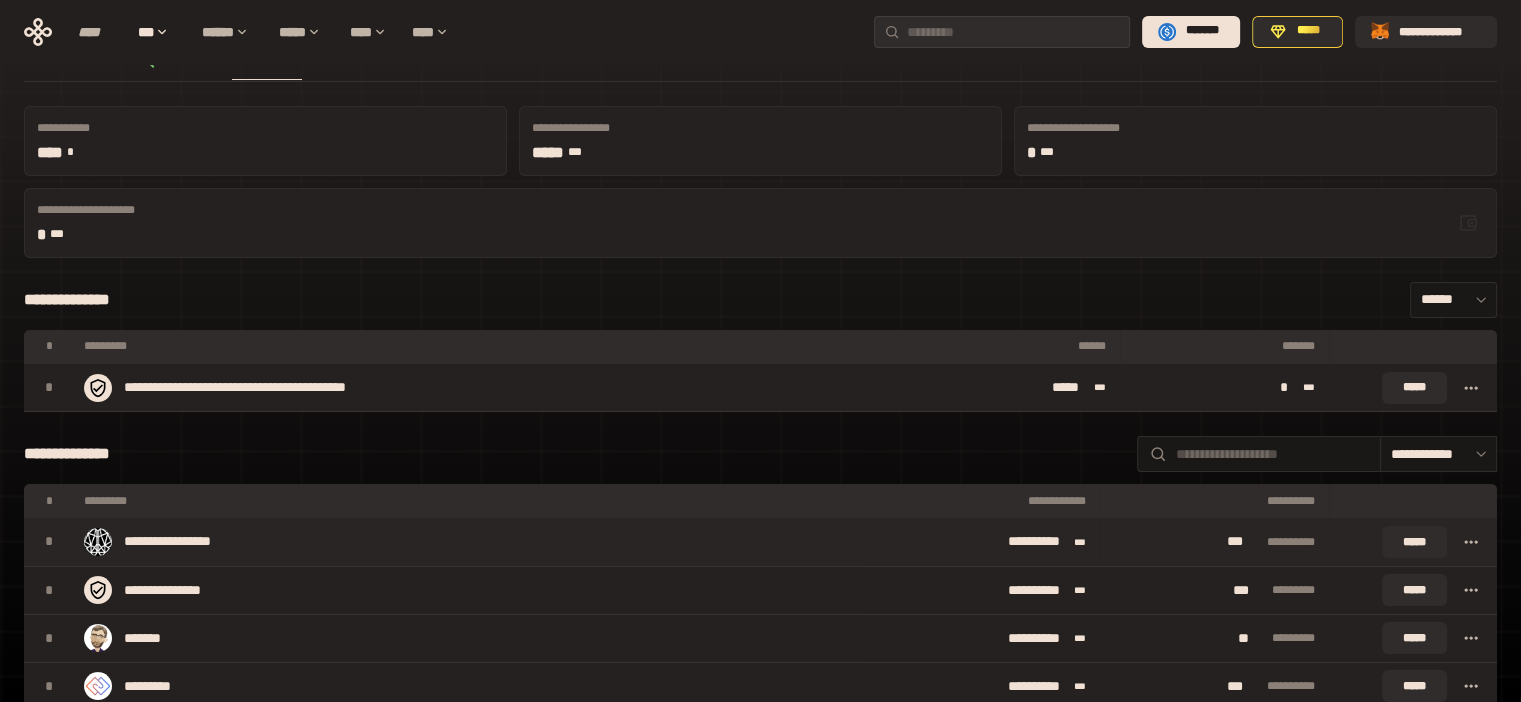 scroll, scrollTop: 0, scrollLeft: 0, axis: both 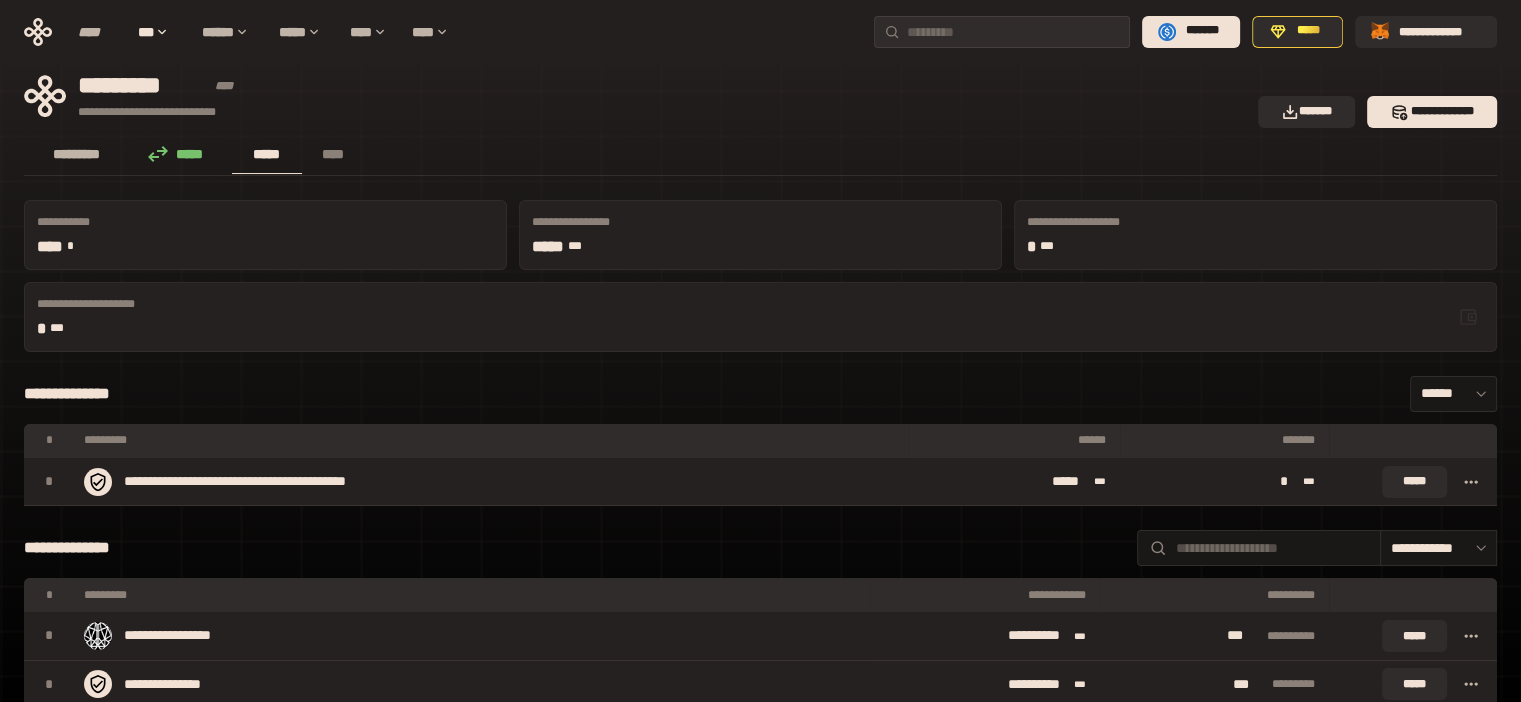 click on "*********" at bounding box center (77, 154) 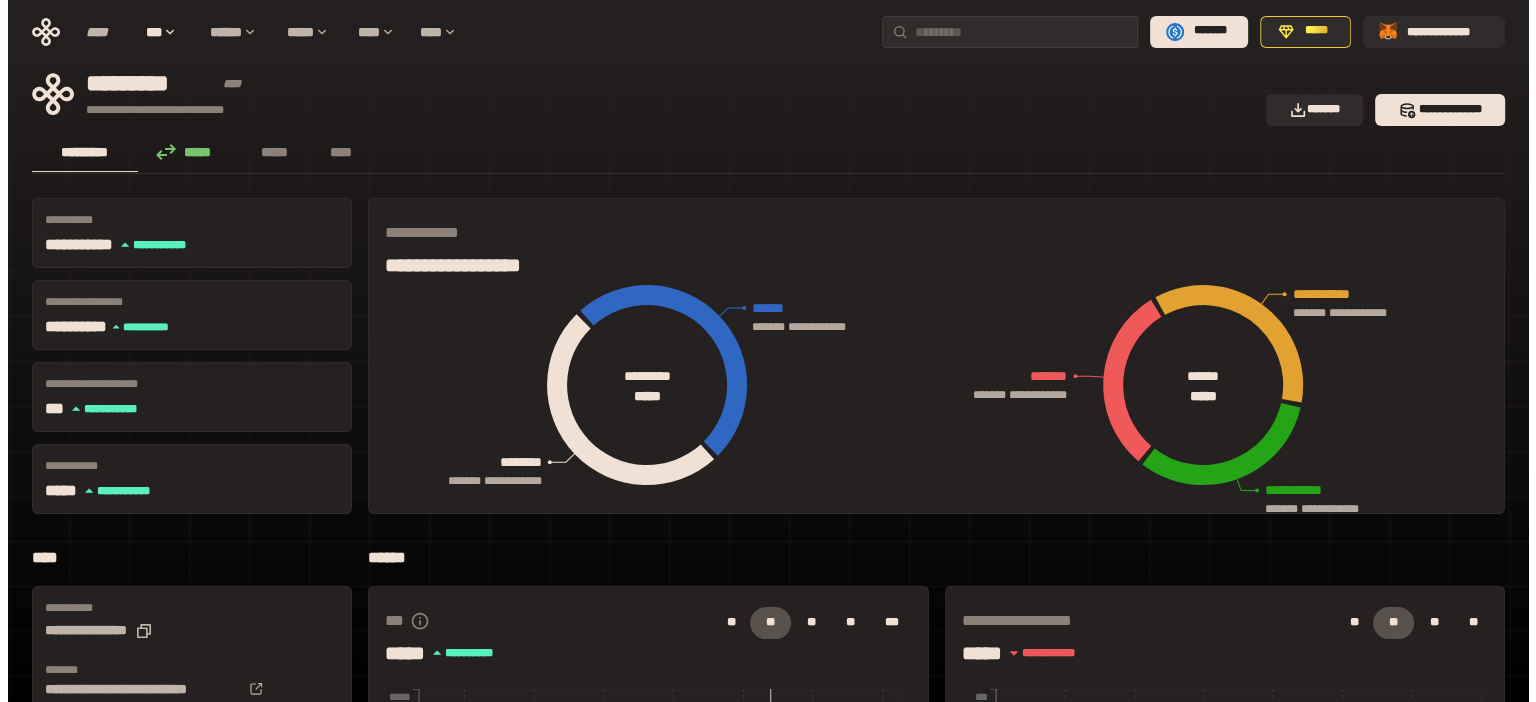 scroll, scrollTop: 0, scrollLeft: 0, axis: both 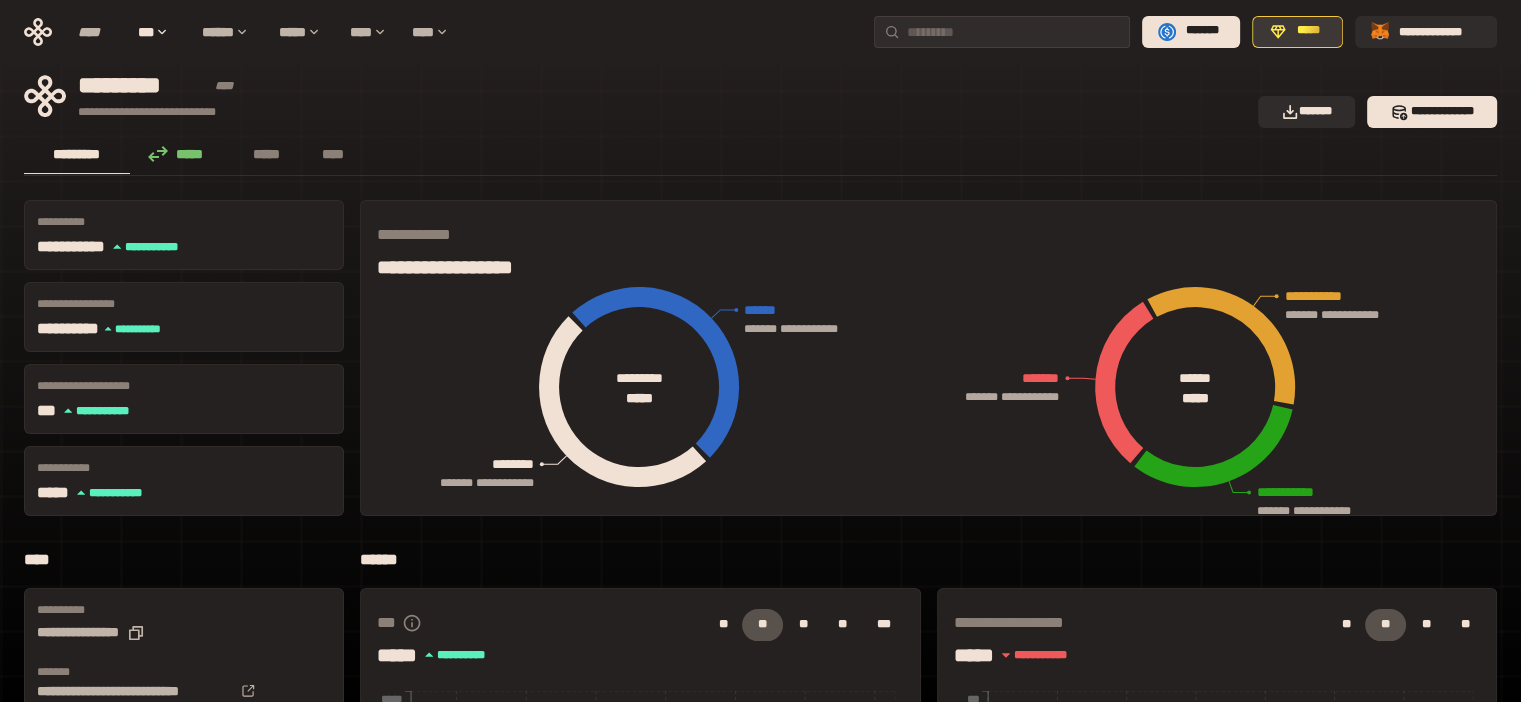 click on "*****" at bounding box center [1308, 31] 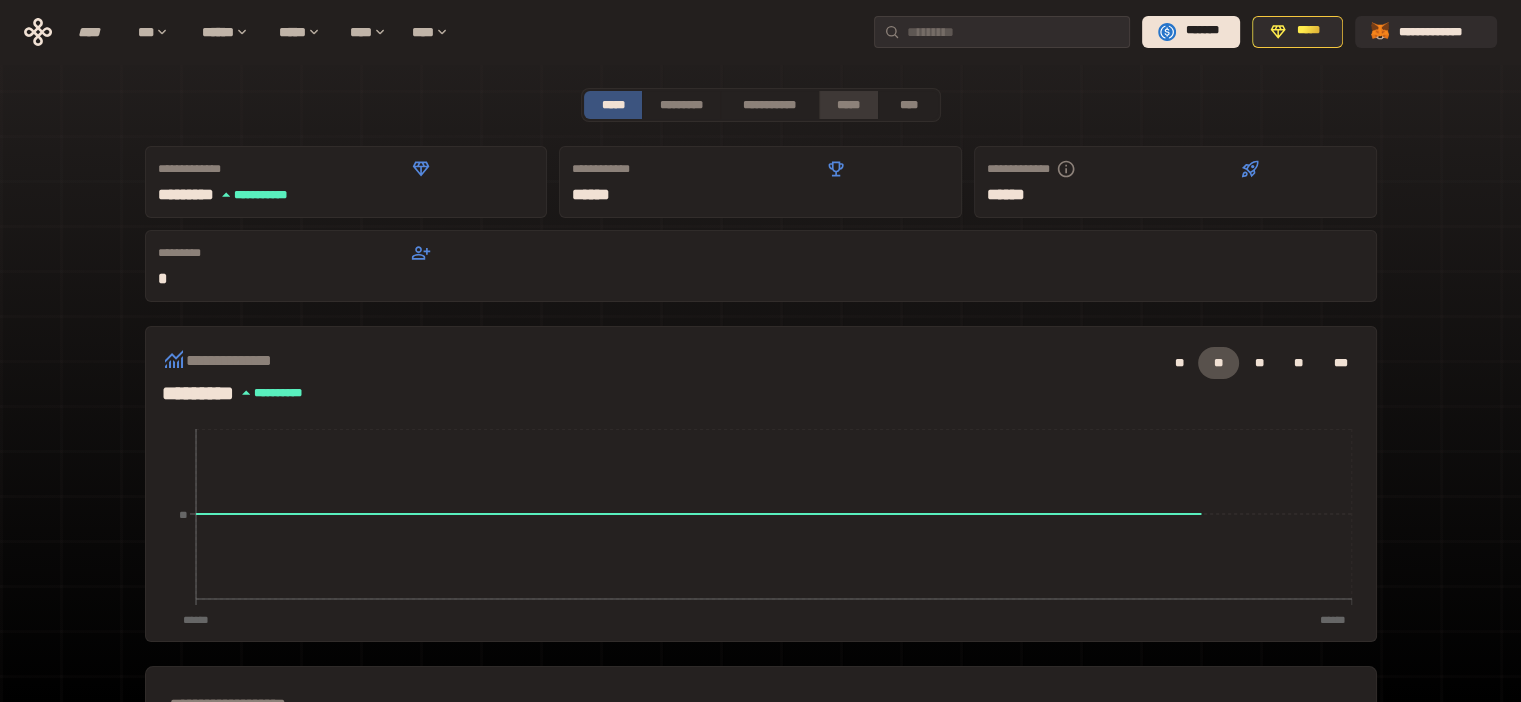 click on "*****" at bounding box center [849, 105] 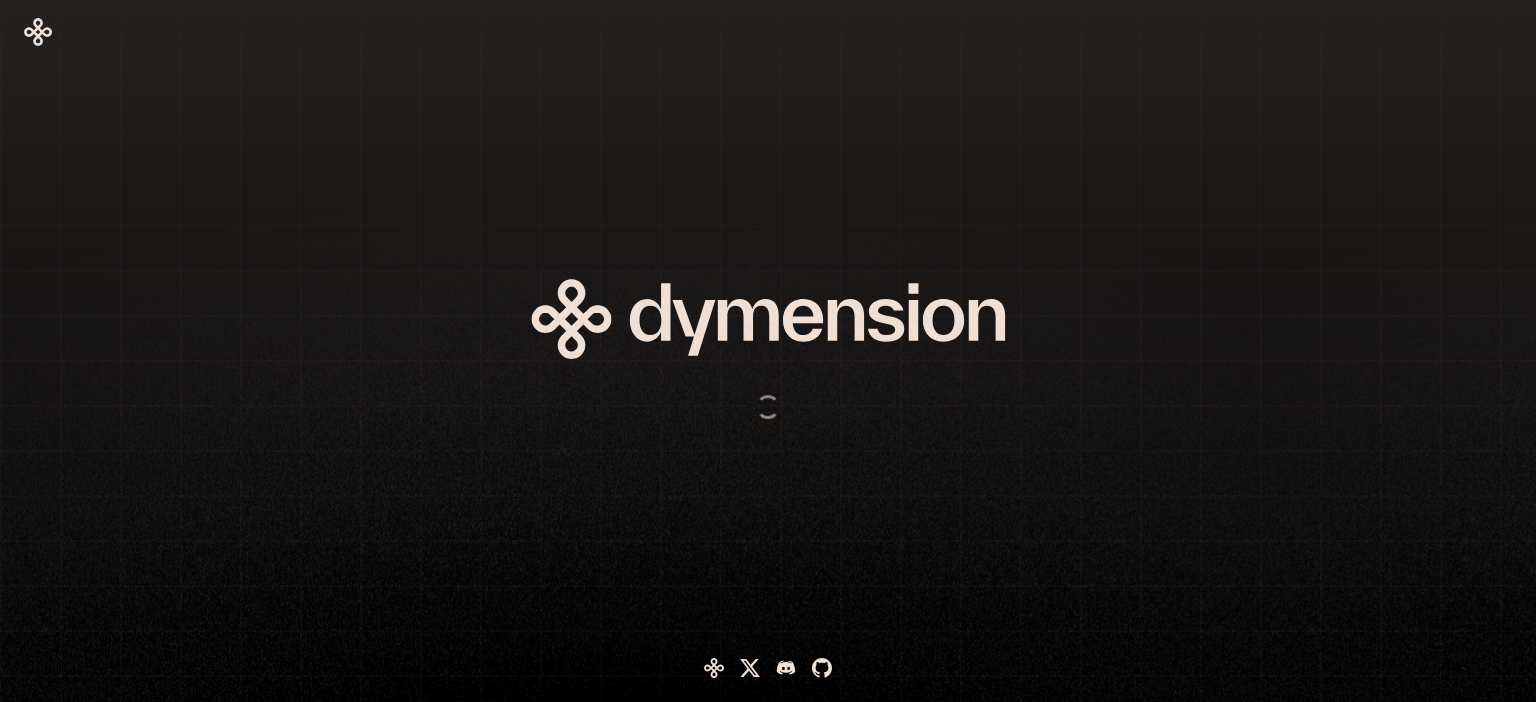 scroll, scrollTop: 0, scrollLeft: 0, axis: both 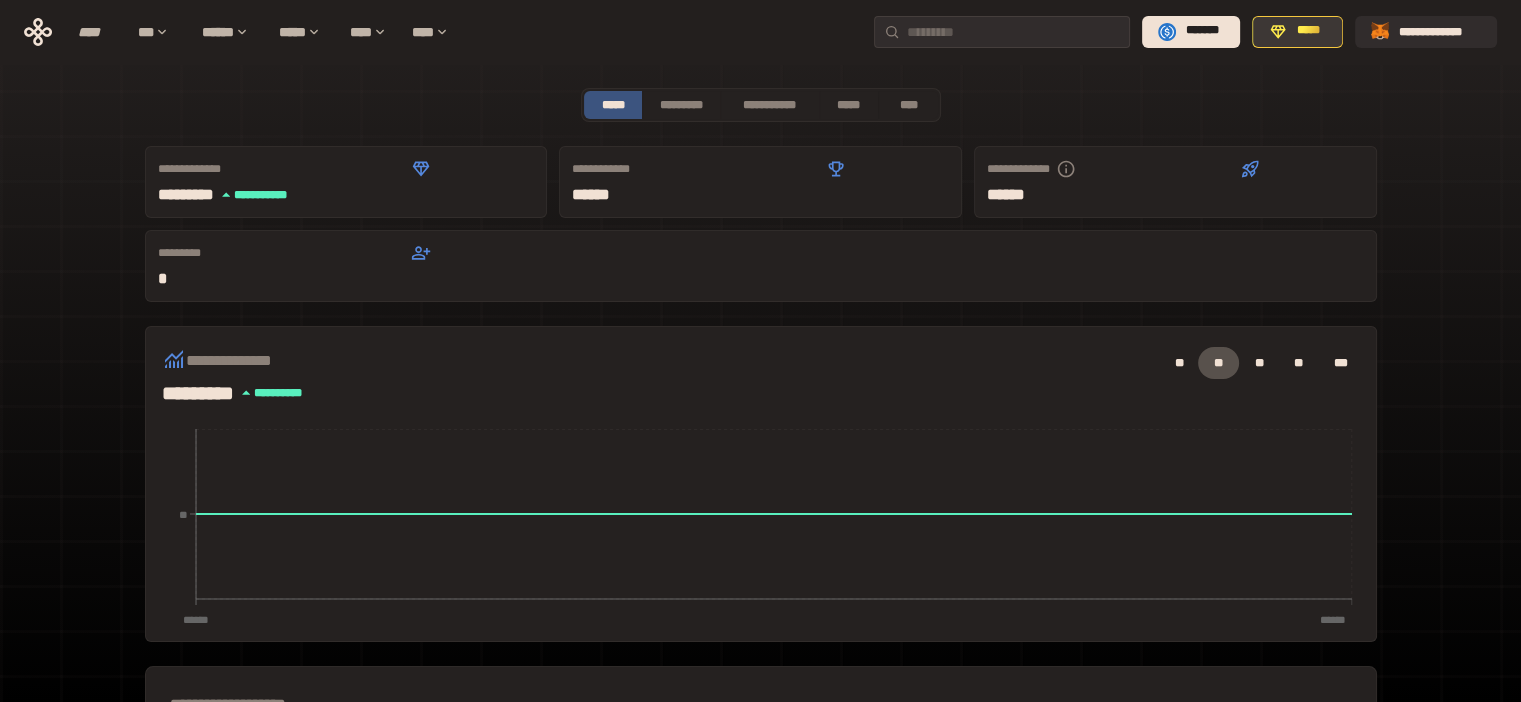 click 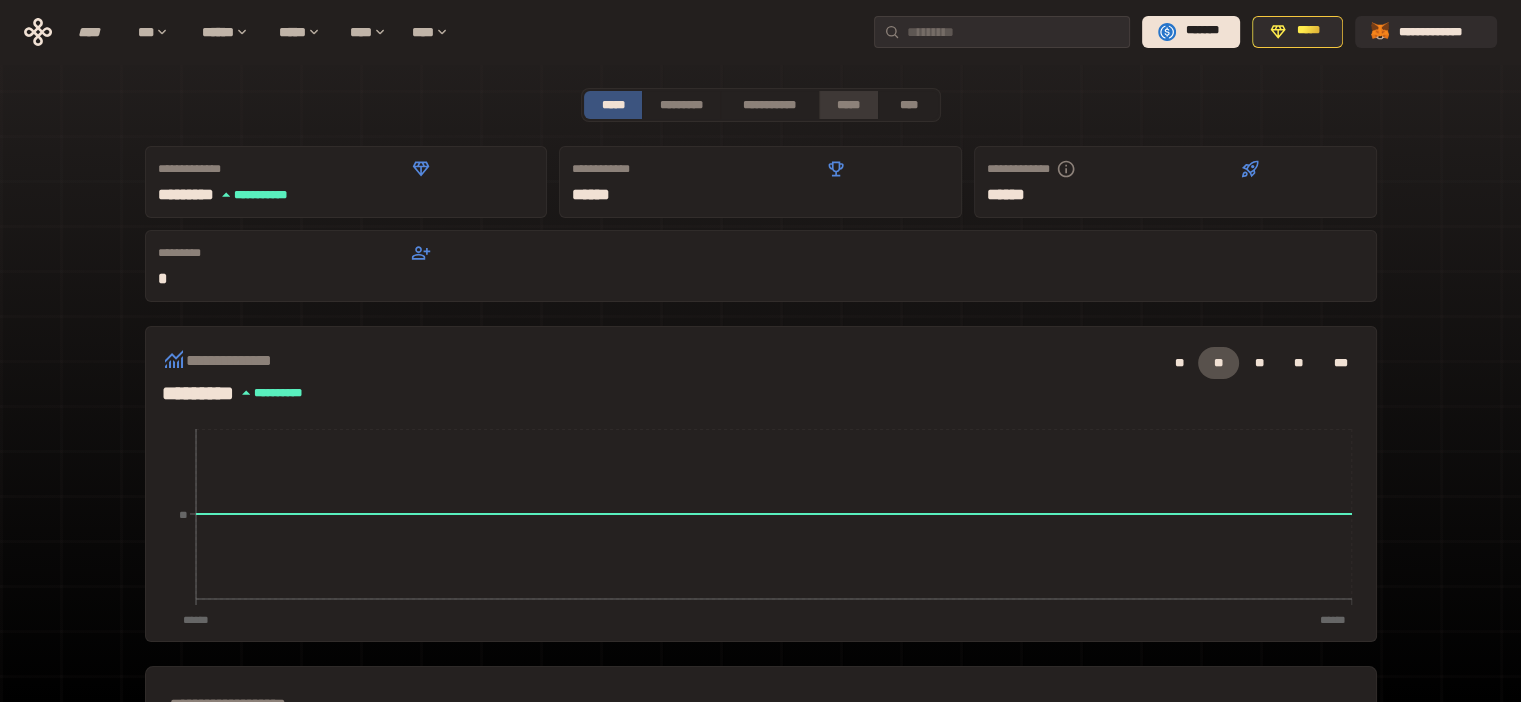 click on "*****" at bounding box center [849, 105] 